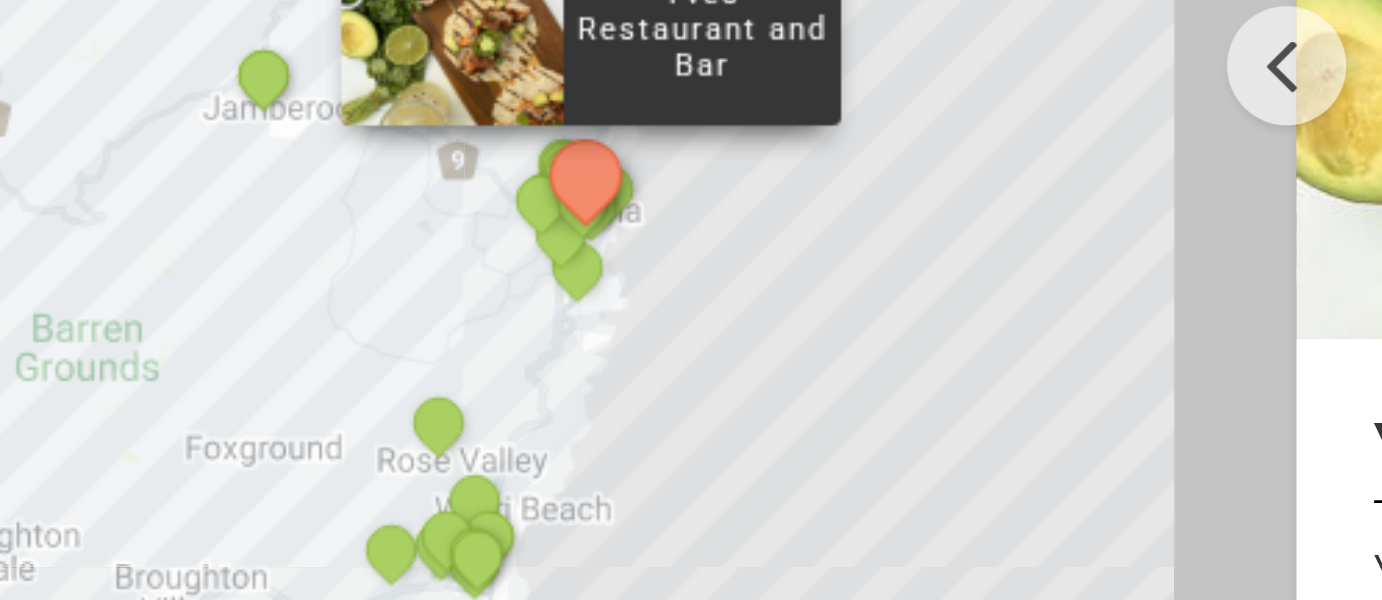 scroll, scrollTop: 2211, scrollLeft: 0, axis: vertical 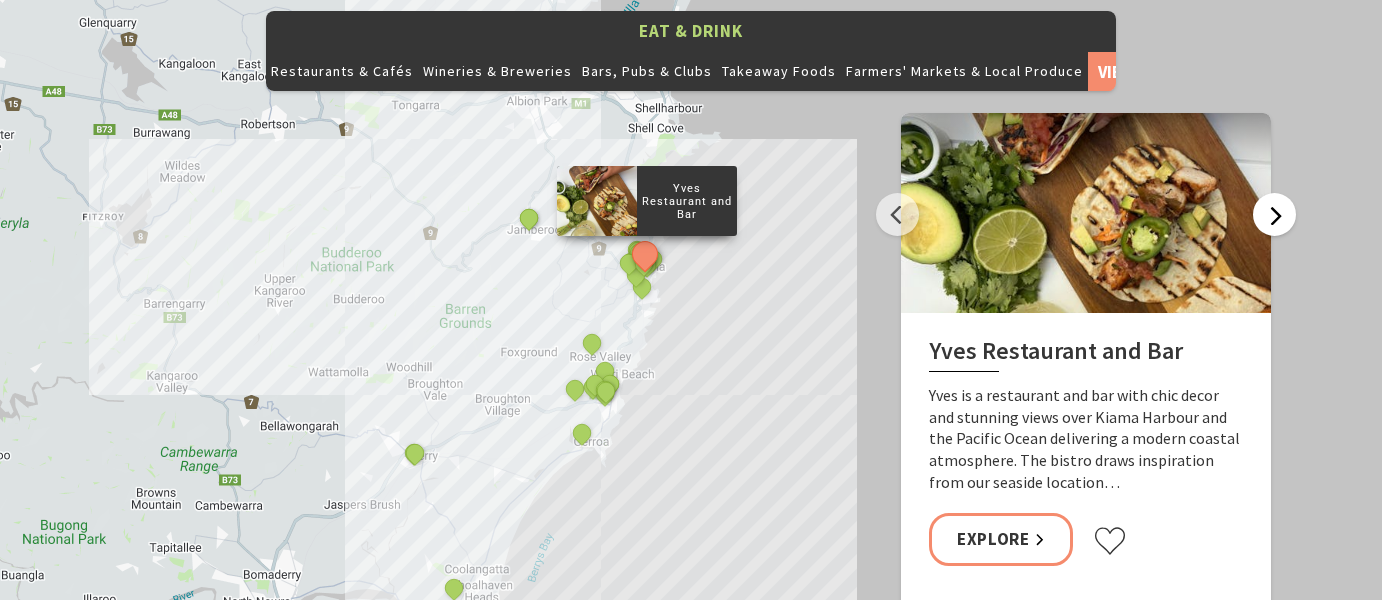 click on "Next" at bounding box center (1274, 214) 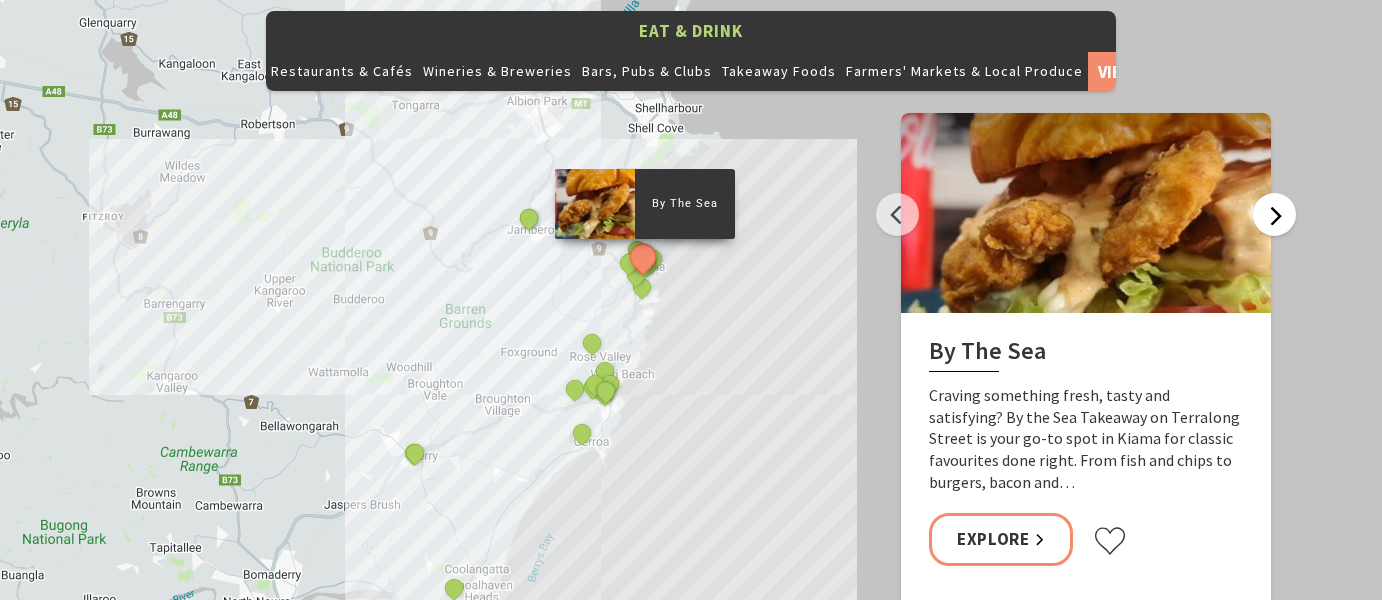 click on "Next" at bounding box center [1274, 214] 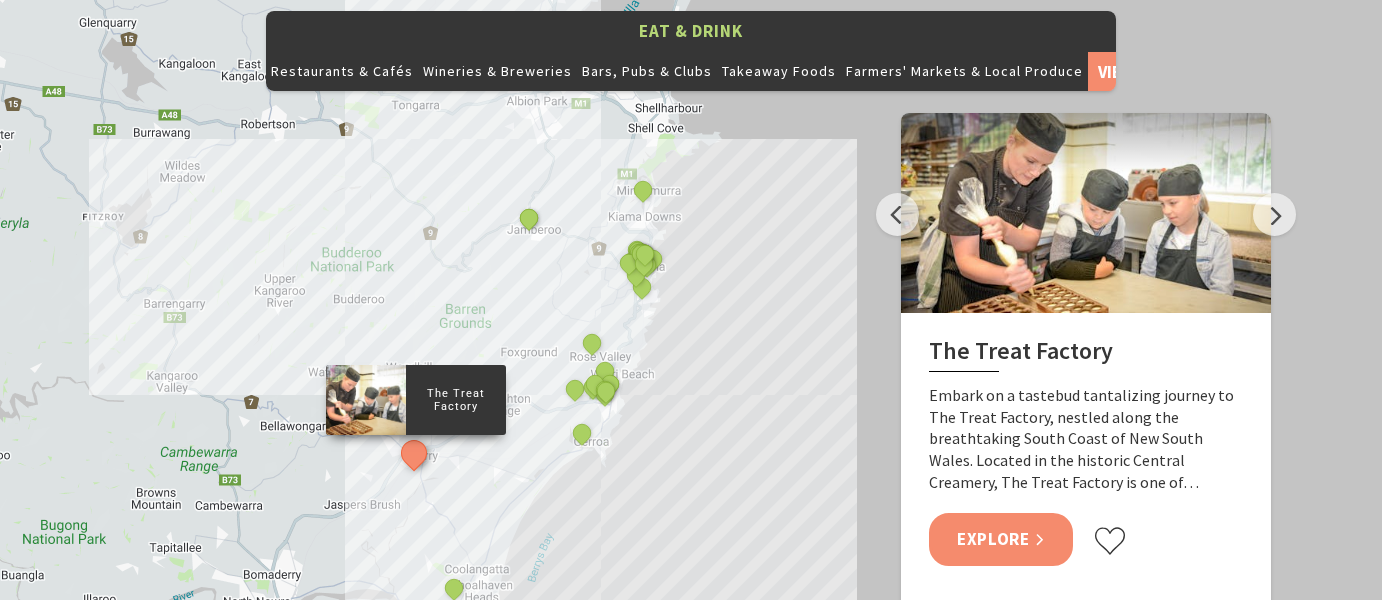 click on "Explore" at bounding box center (1001, 539) 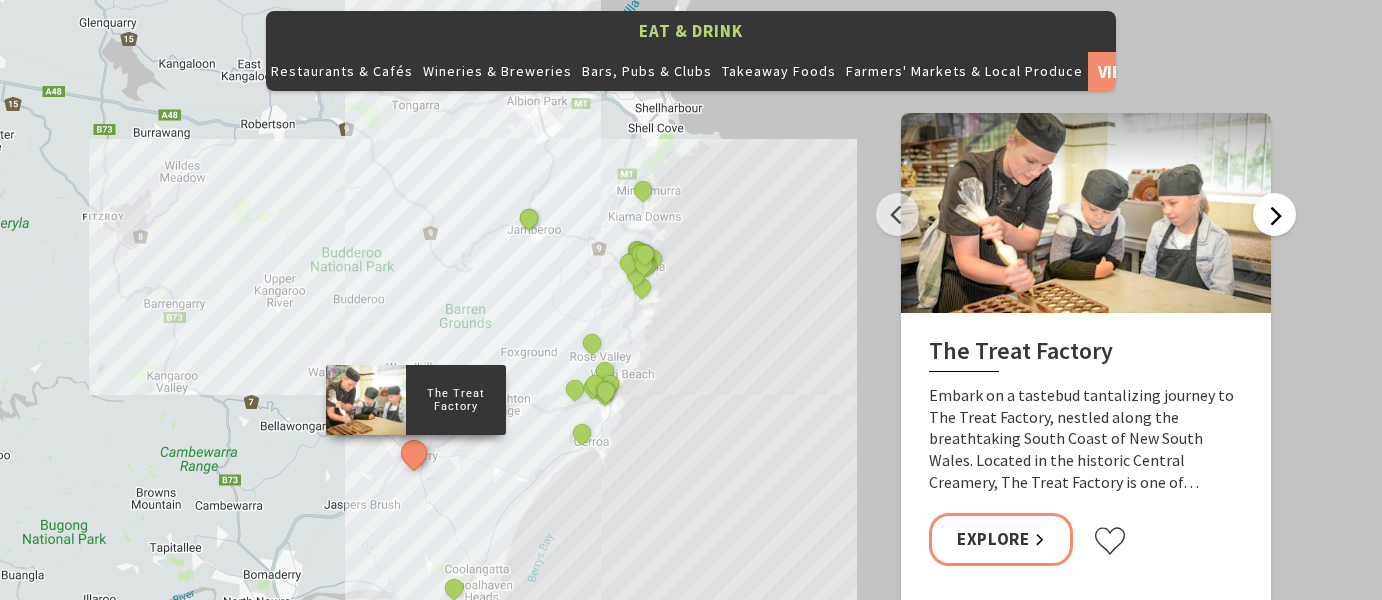 click on "Next" at bounding box center (1274, 214) 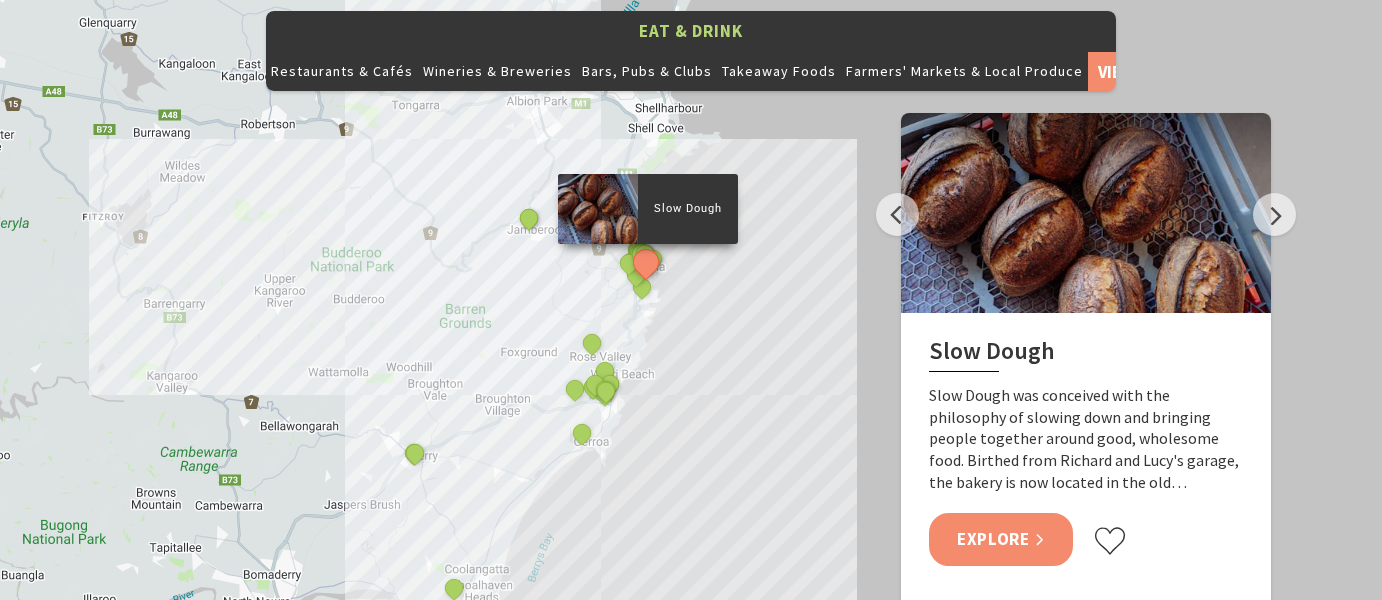 click on "Explore" at bounding box center [1001, 539] 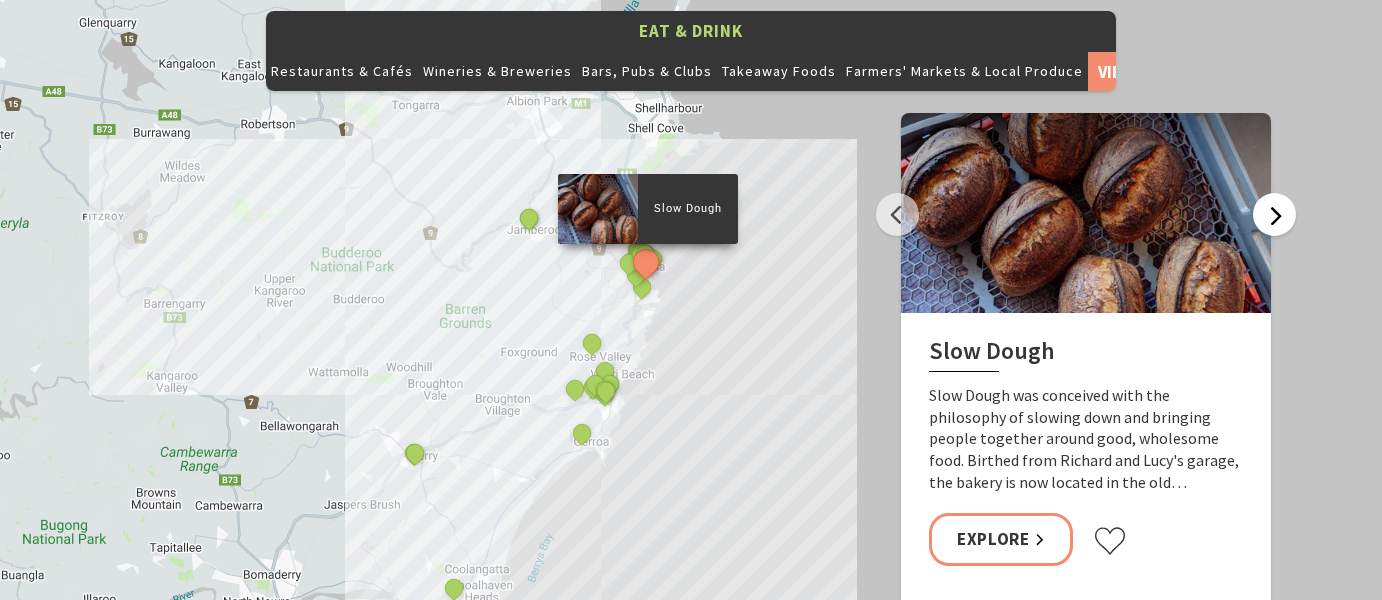 click on "Next" at bounding box center [1274, 214] 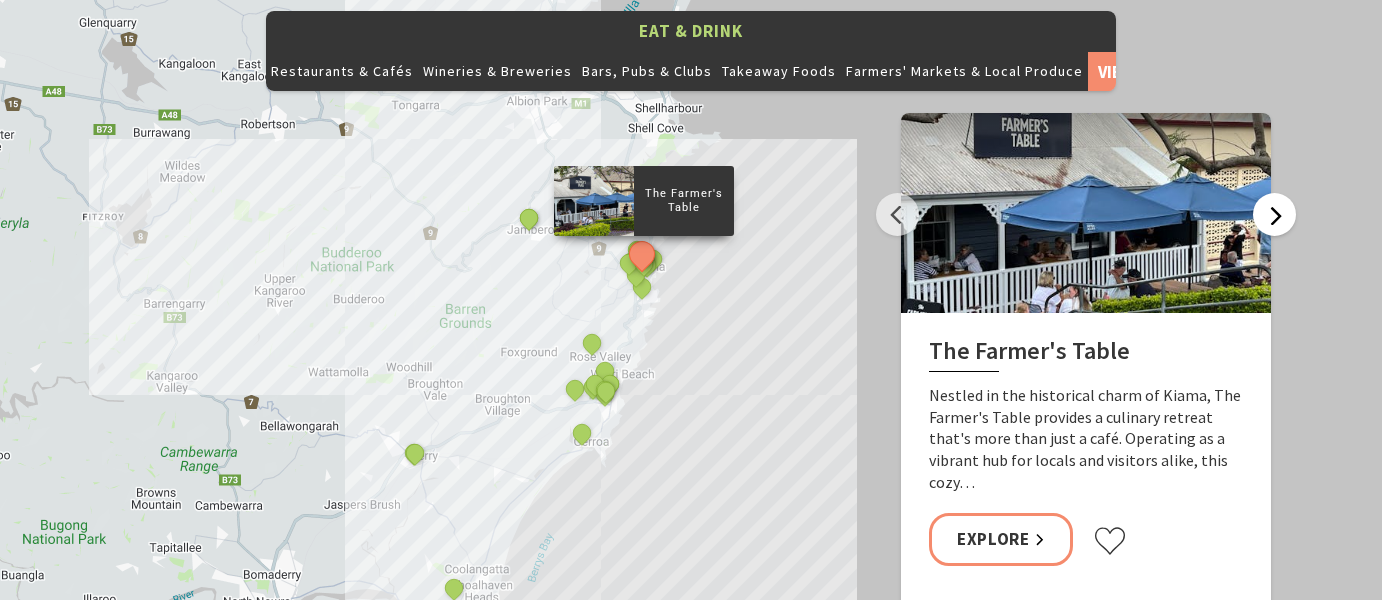 click on "Next" at bounding box center [1274, 214] 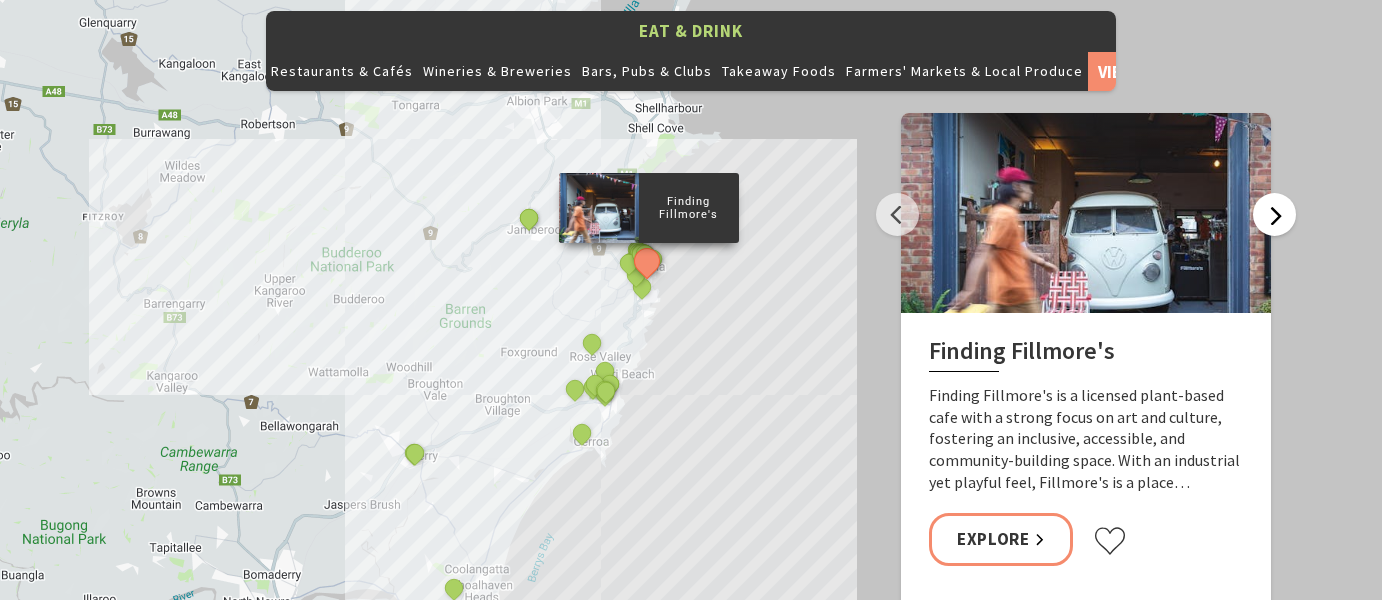 click on "Next" at bounding box center (1274, 214) 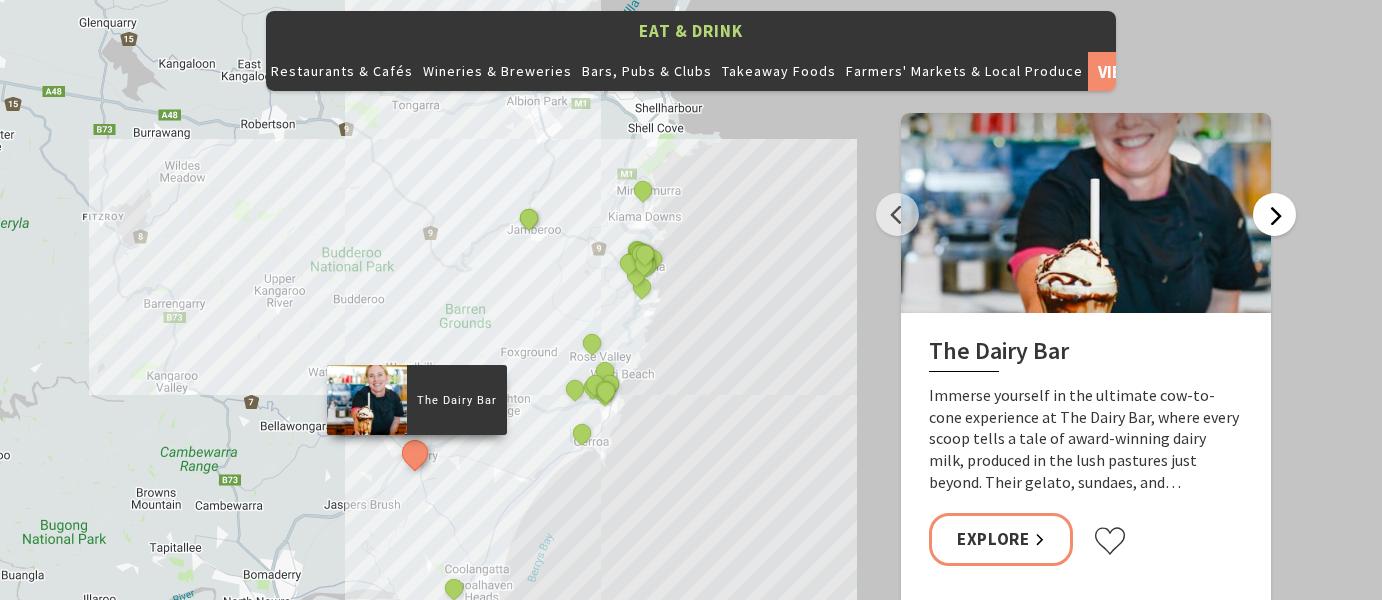click on "Next" at bounding box center (1274, 214) 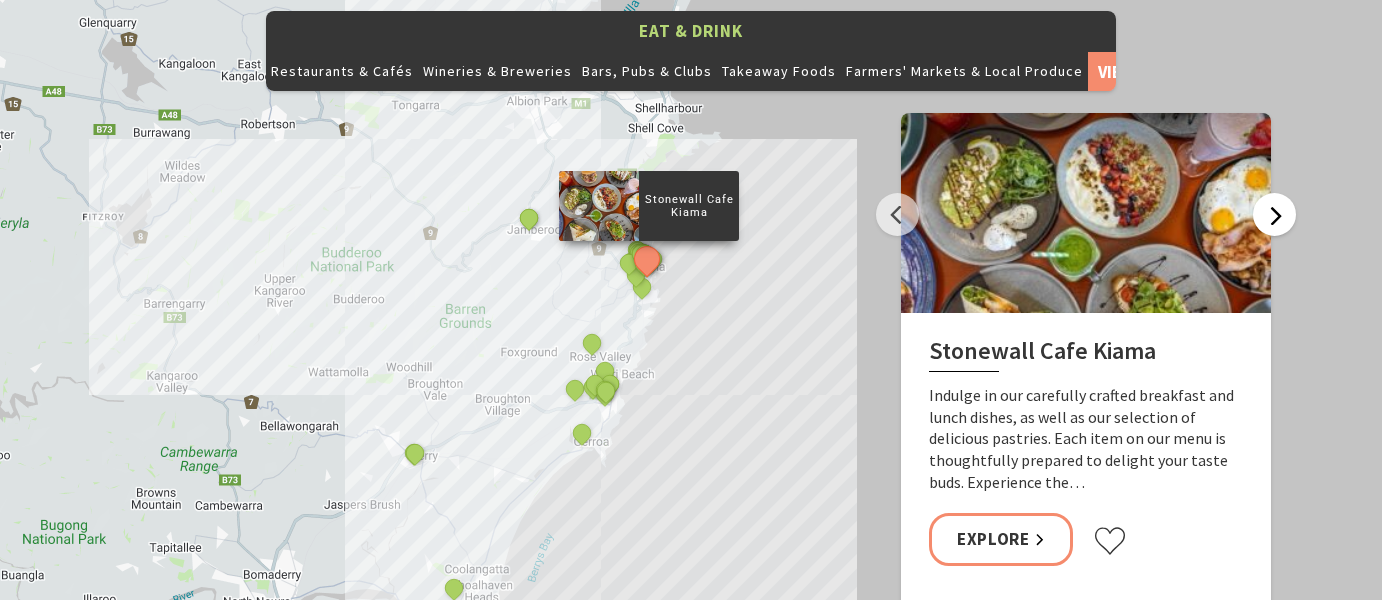 click on "Next" at bounding box center (1274, 214) 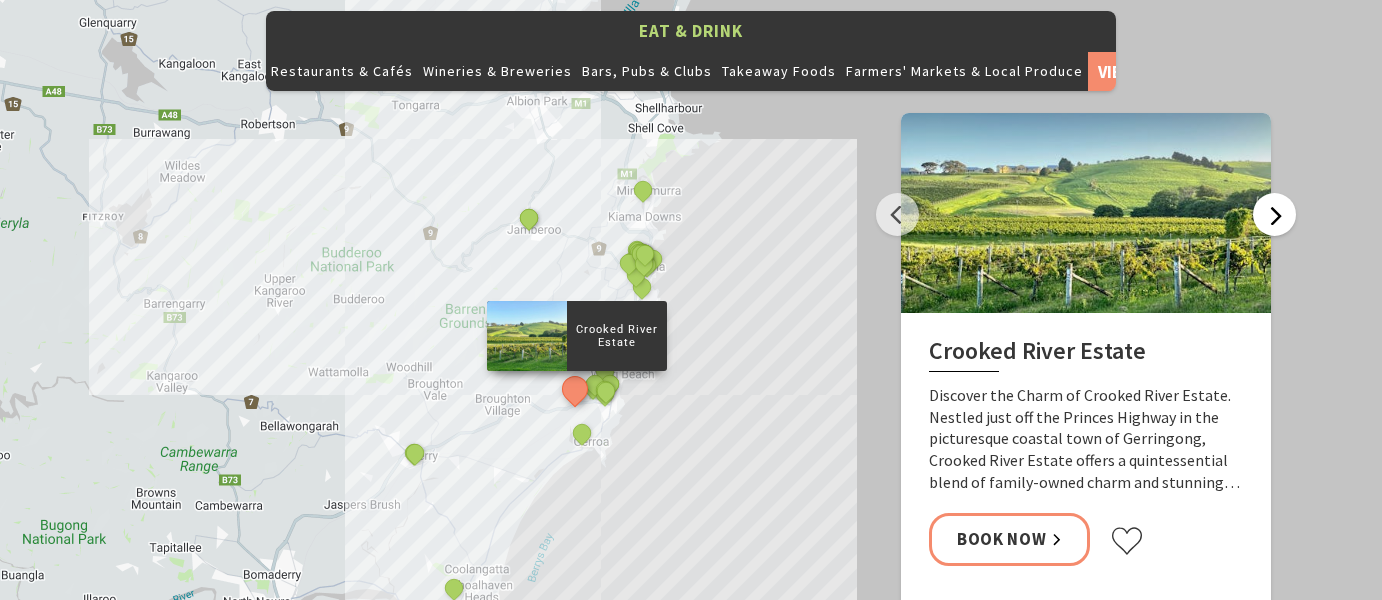click on "Next" at bounding box center (1274, 214) 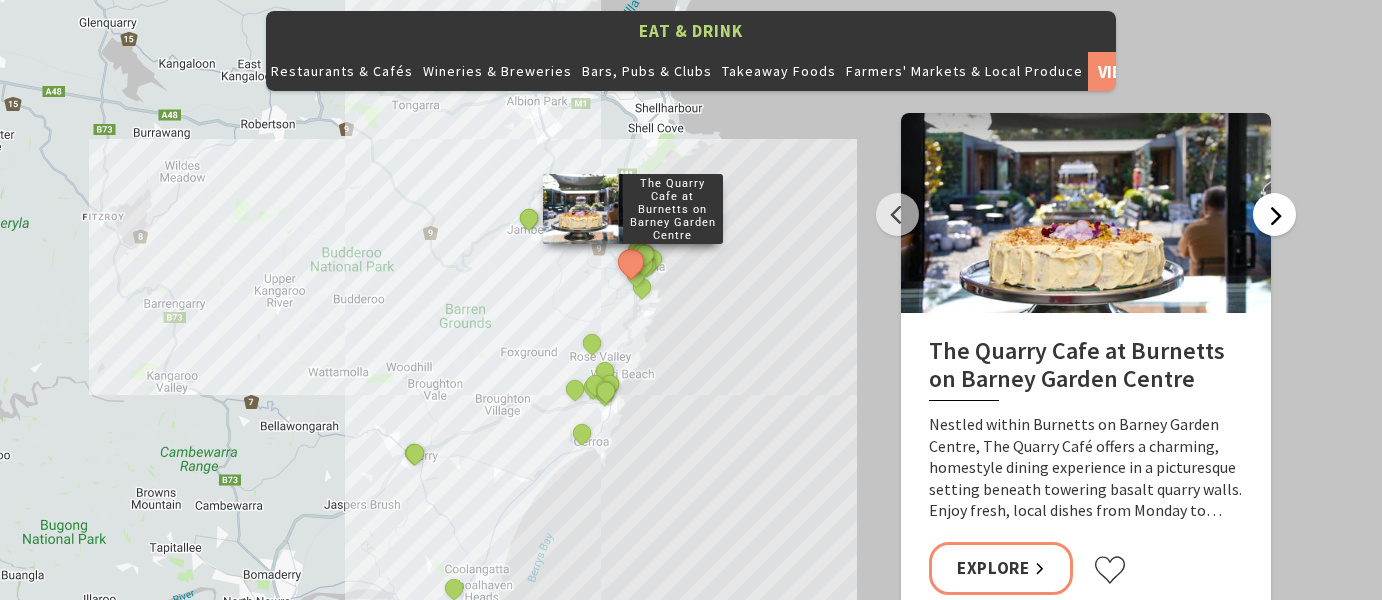 click on "Next" at bounding box center [1274, 214] 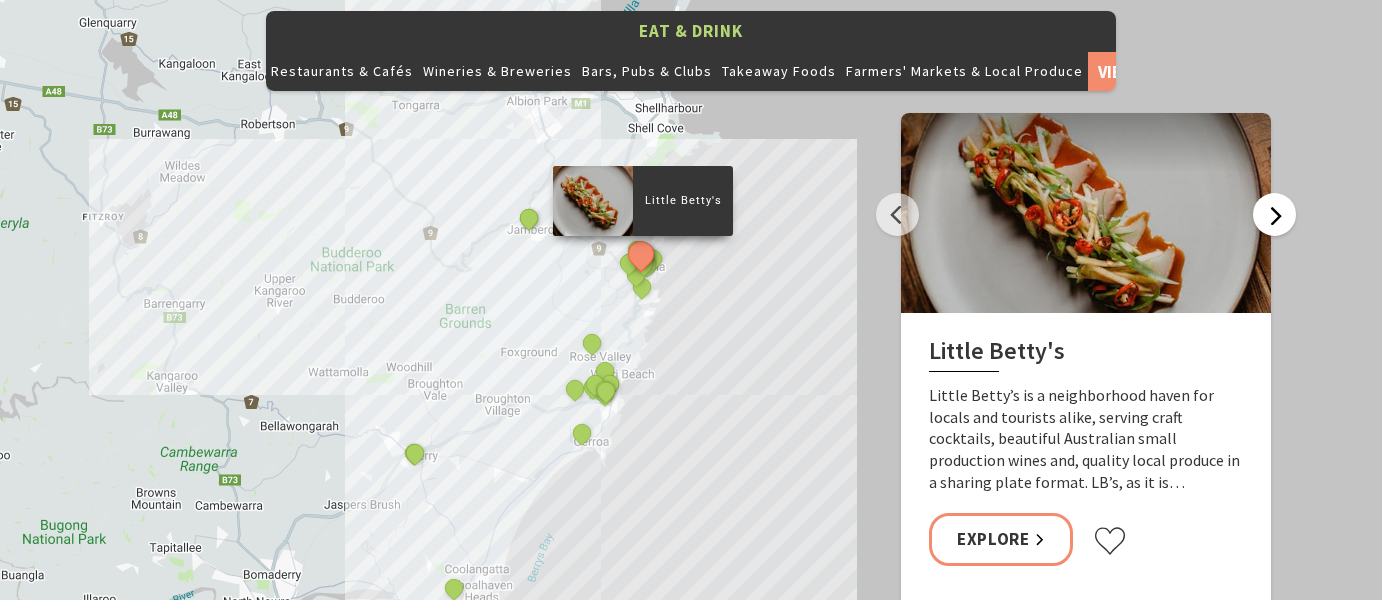 click on "Next" at bounding box center [1274, 214] 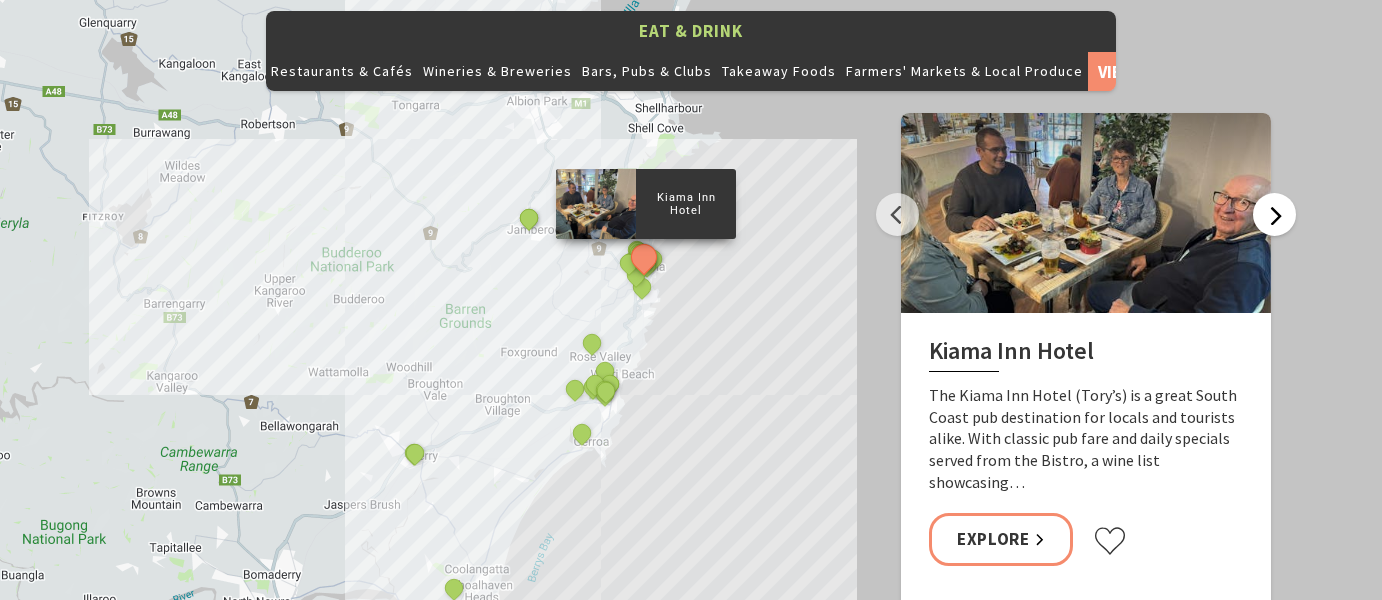 click on "Next" at bounding box center (1274, 214) 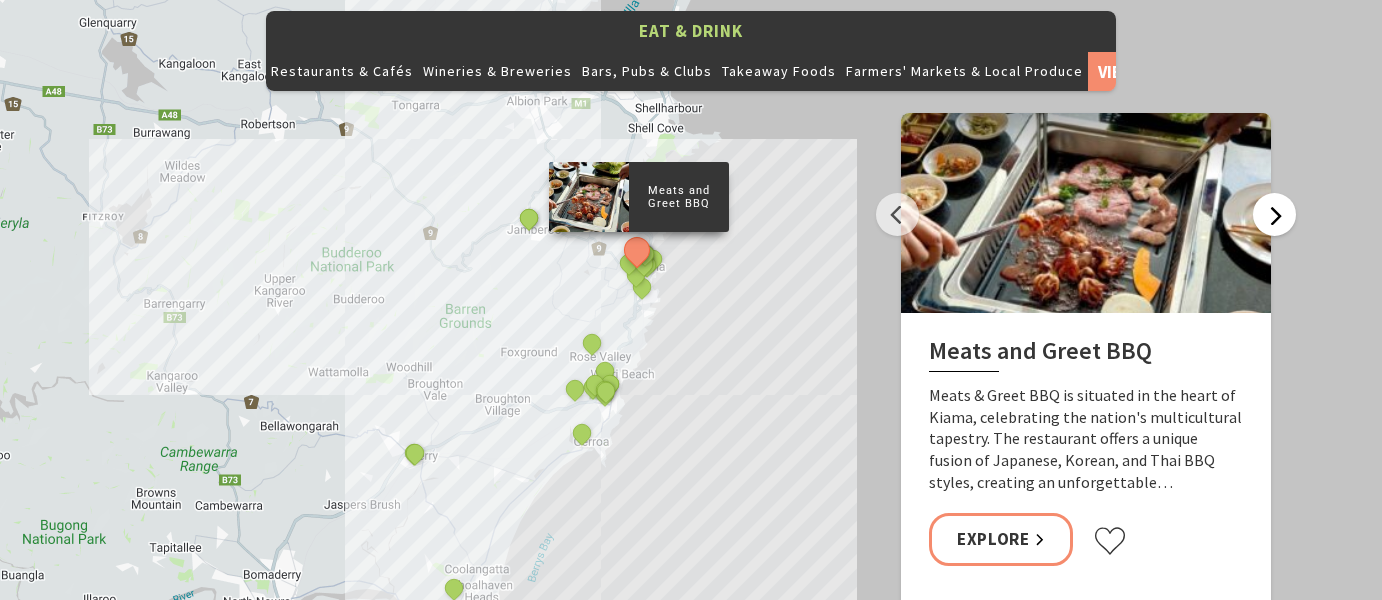 click on "Next" at bounding box center [1274, 214] 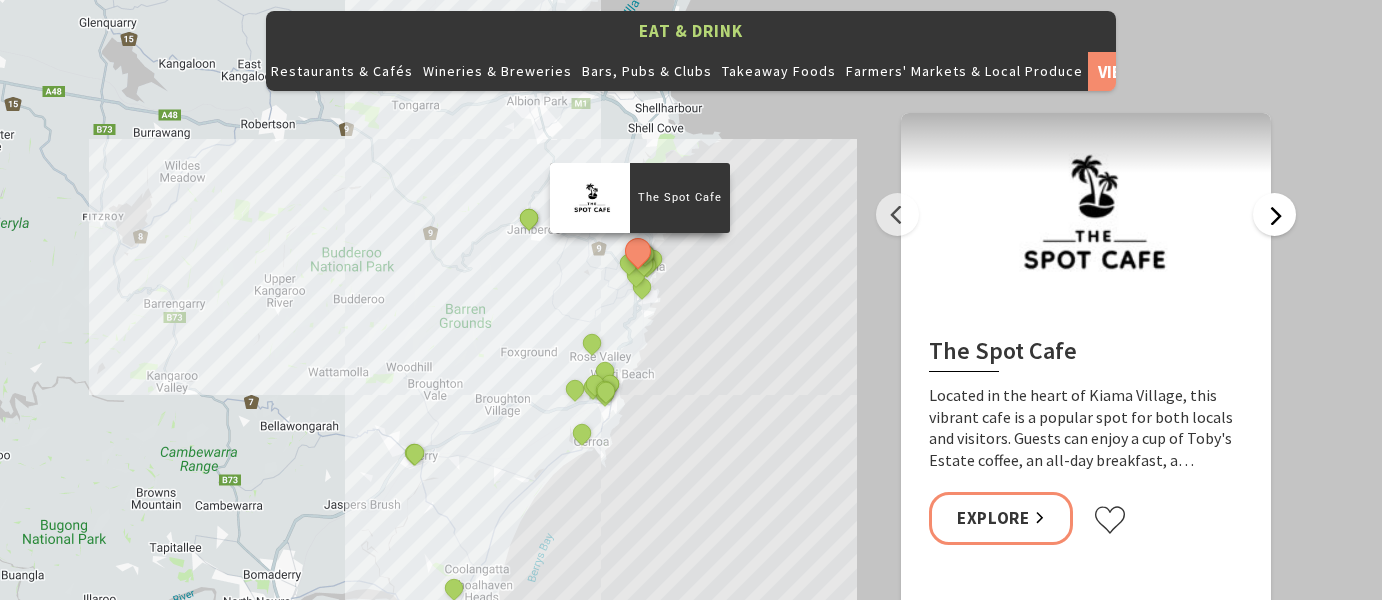 click on "Next" at bounding box center (1274, 214) 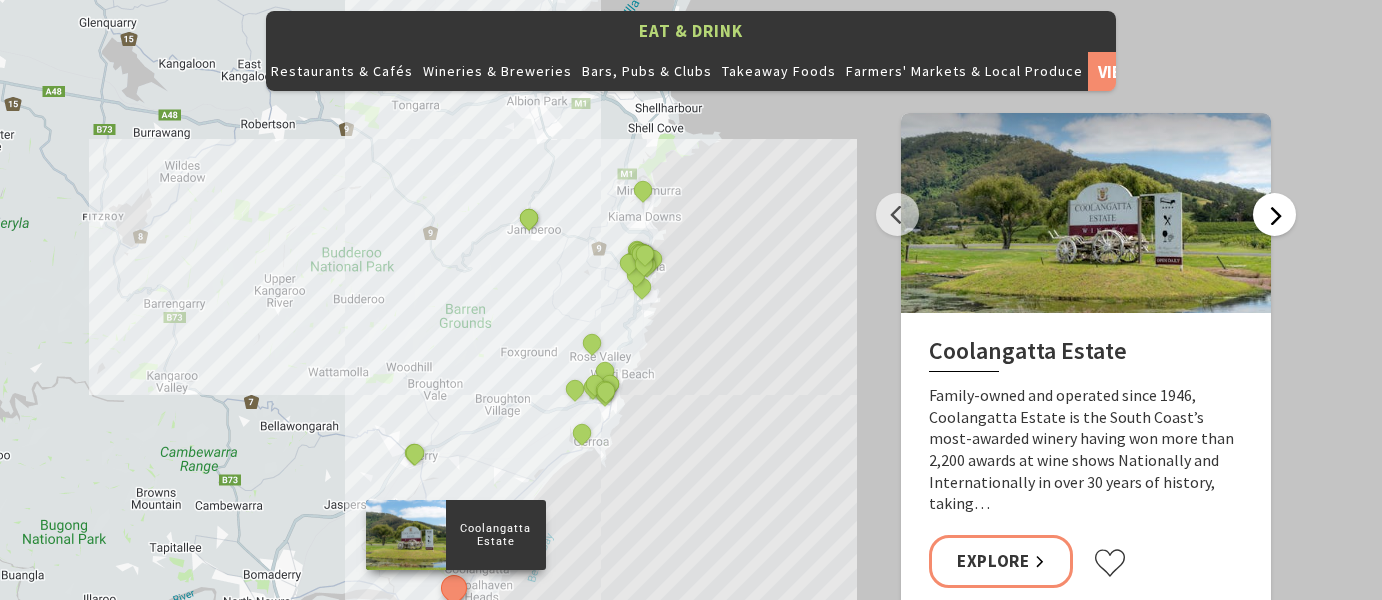 click on "Next" at bounding box center (1274, 214) 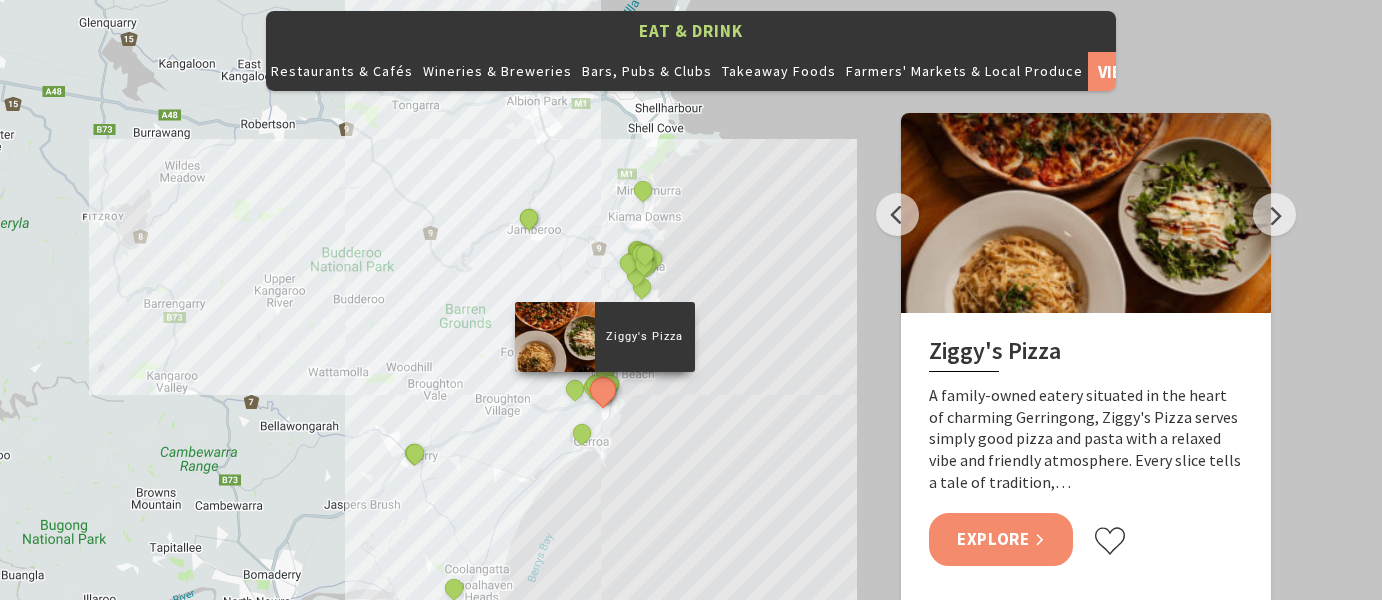 click on "Explore" at bounding box center (1001, 539) 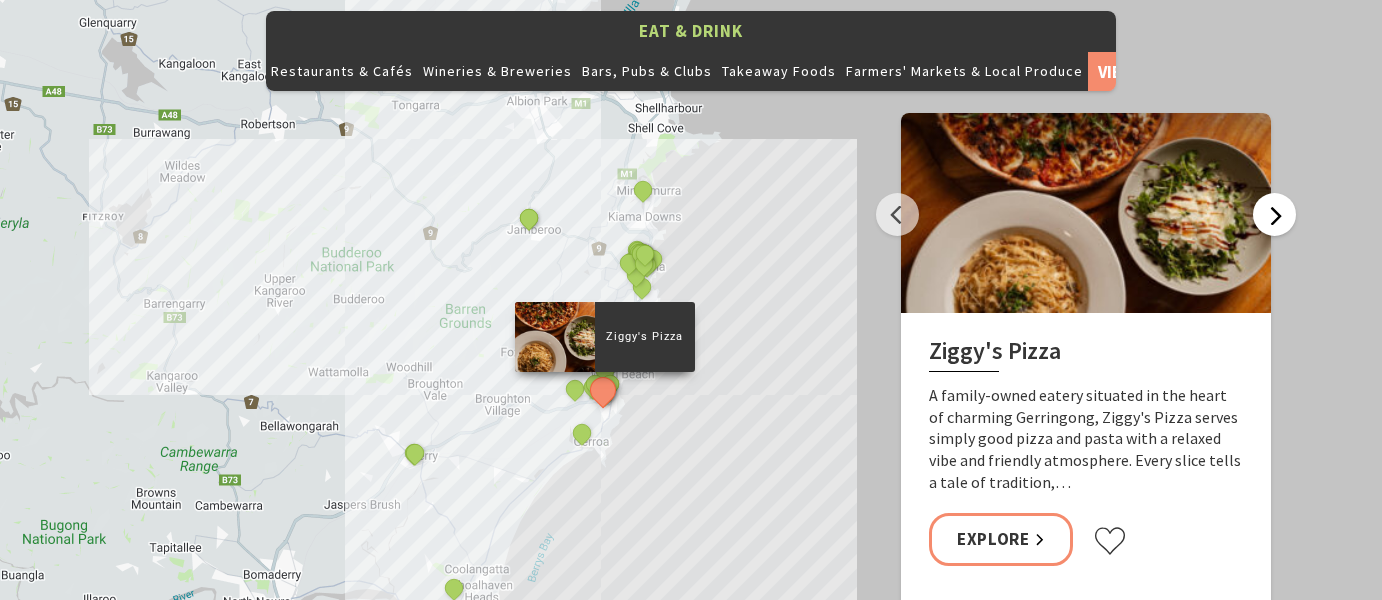 click on "Next" at bounding box center (1274, 214) 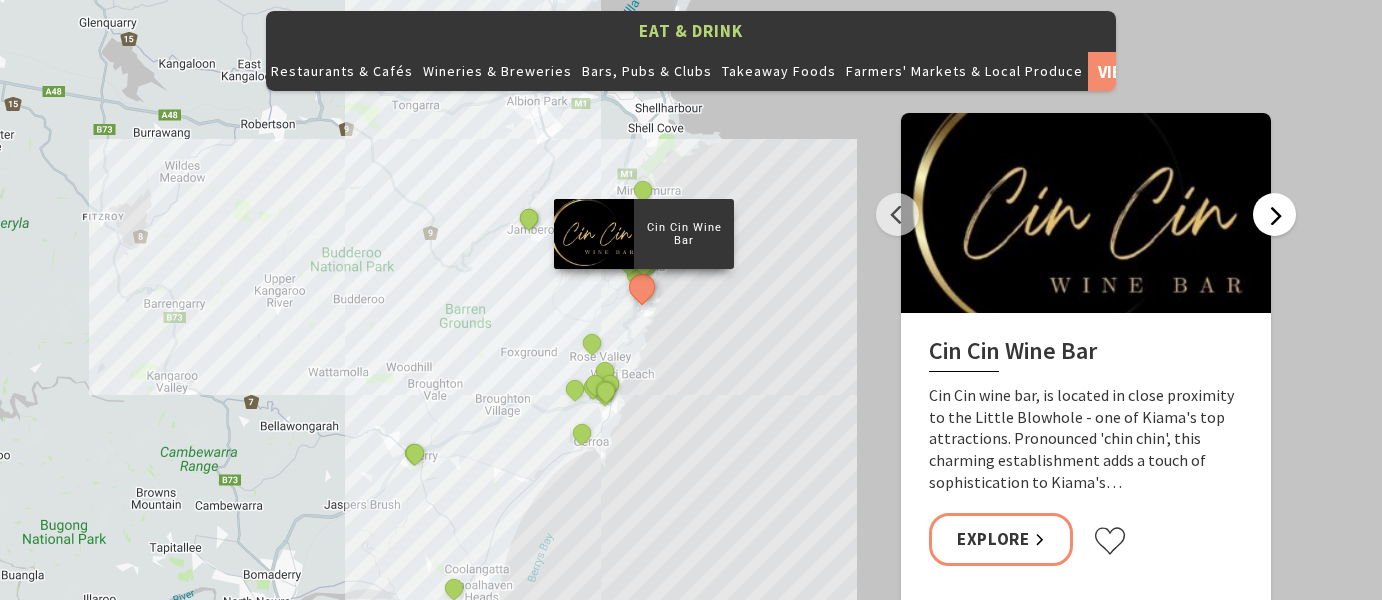 click on "Next" at bounding box center [1274, 214] 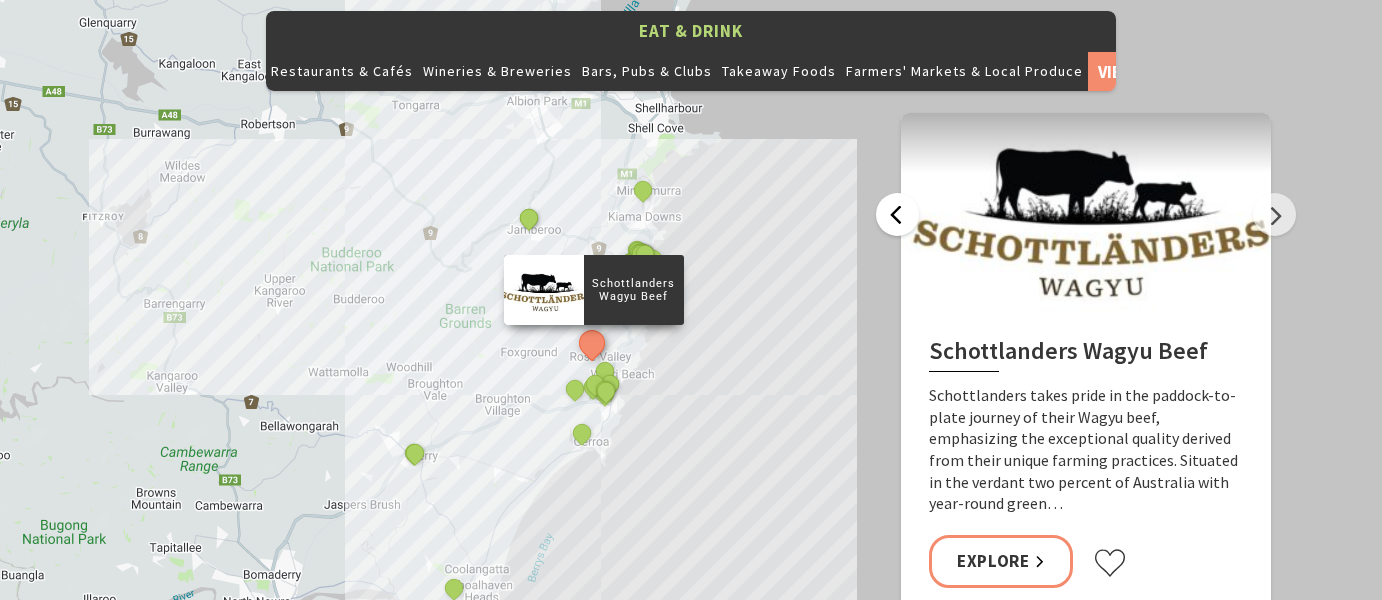 click on "Previous" at bounding box center (897, 214) 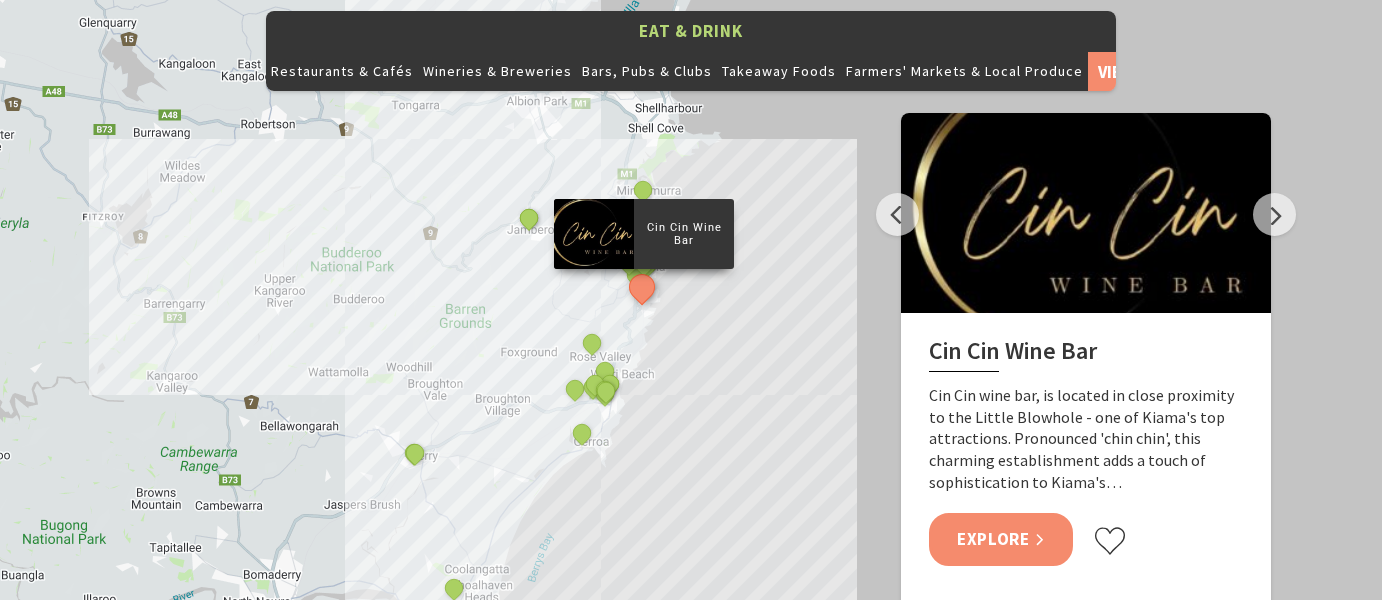 click on "Explore" at bounding box center [1001, 539] 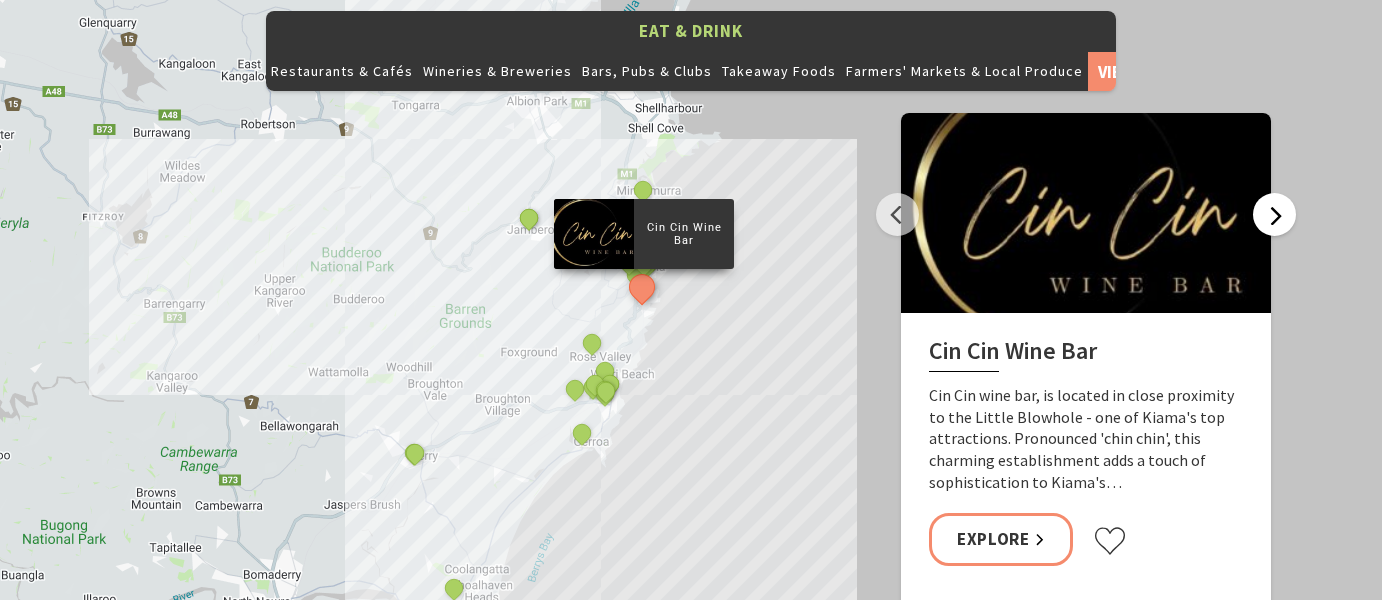 click on "Next" at bounding box center (1274, 214) 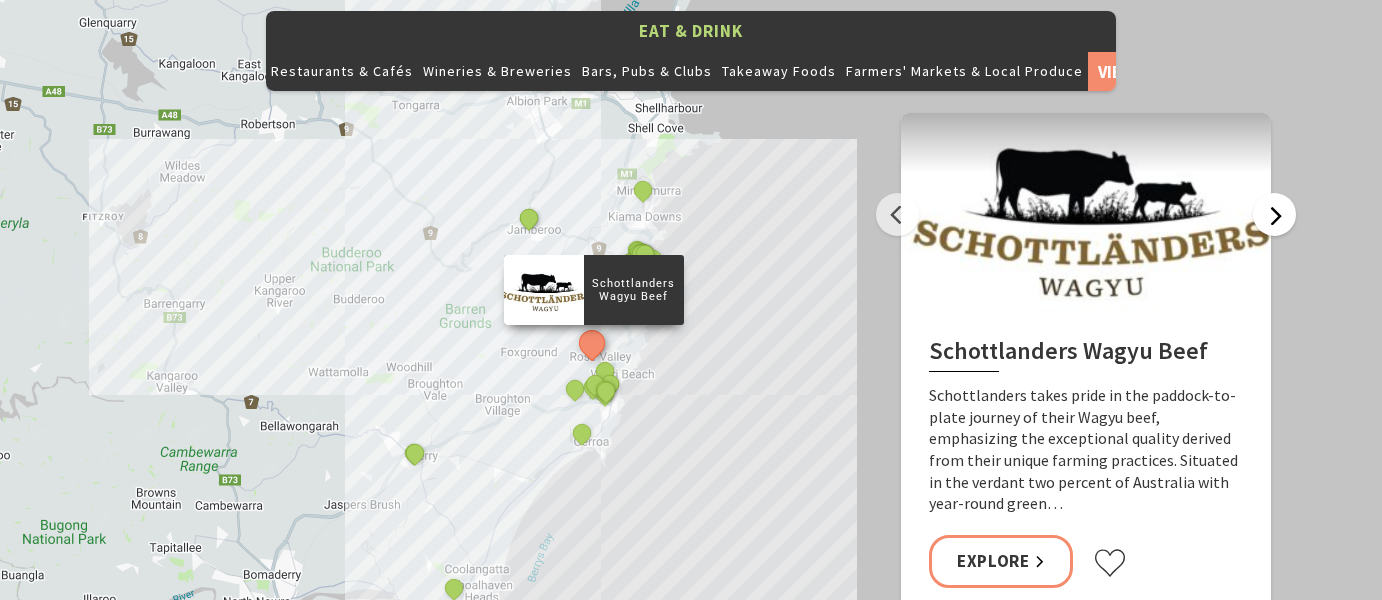 click on "Next" at bounding box center [1274, 214] 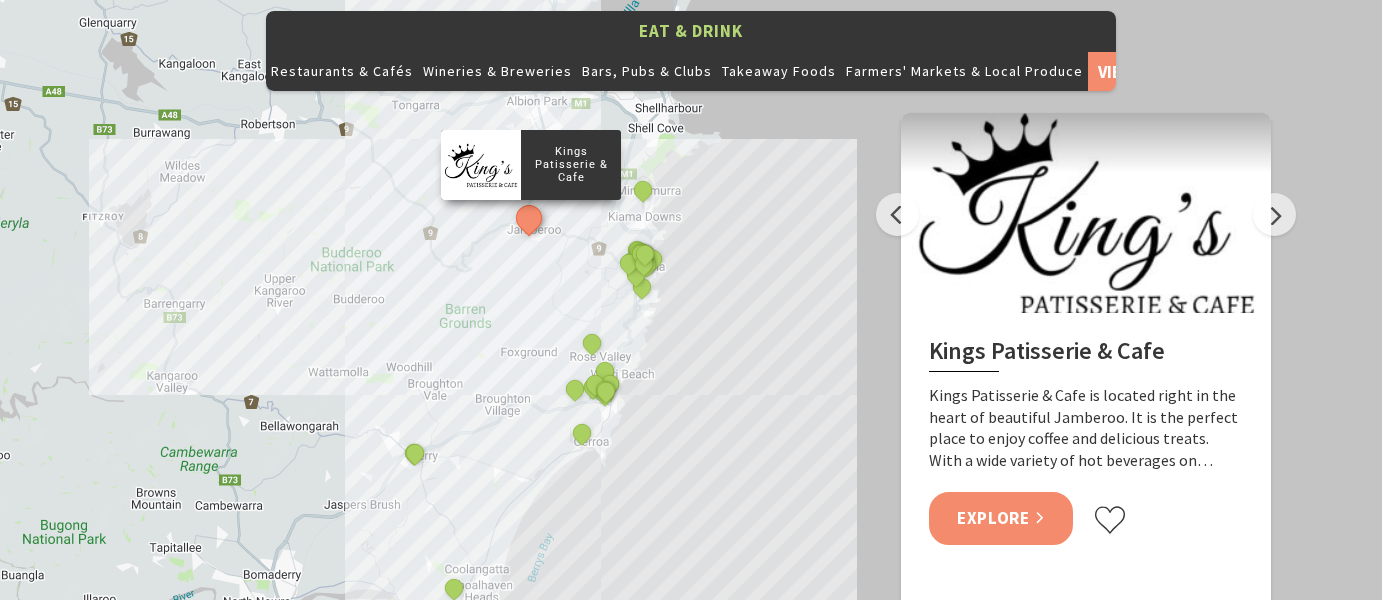 click on "Explore" at bounding box center [1001, 518] 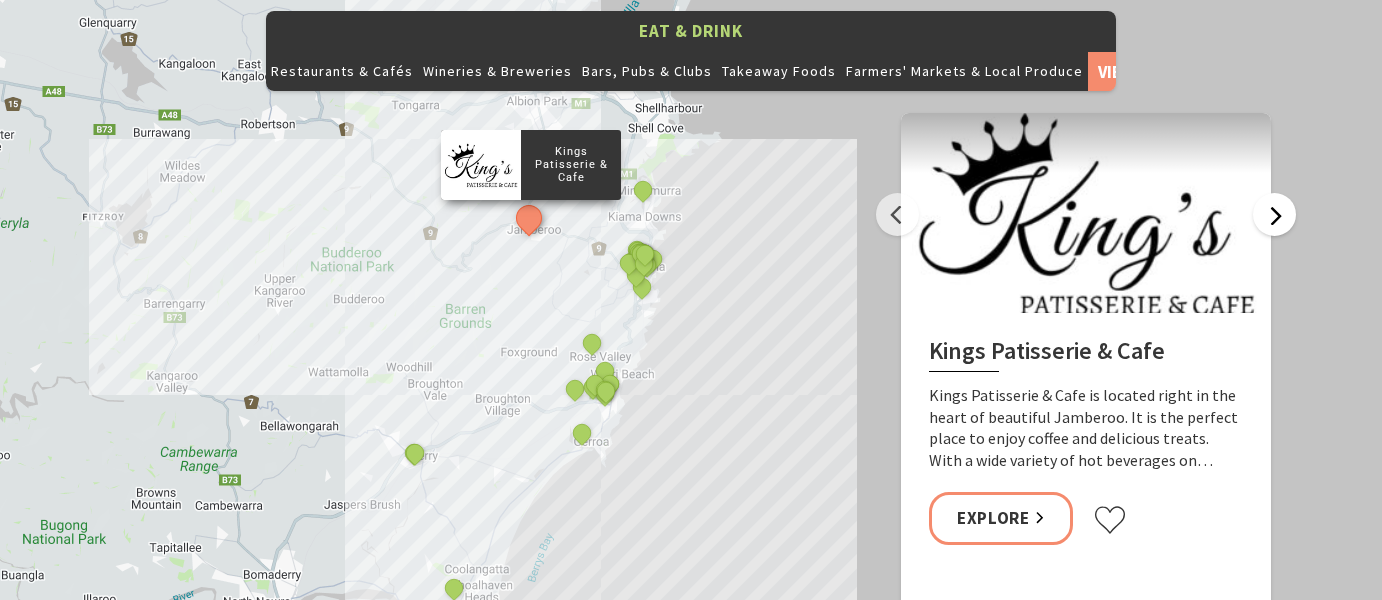 click on "Next" at bounding box center (1274, 214) 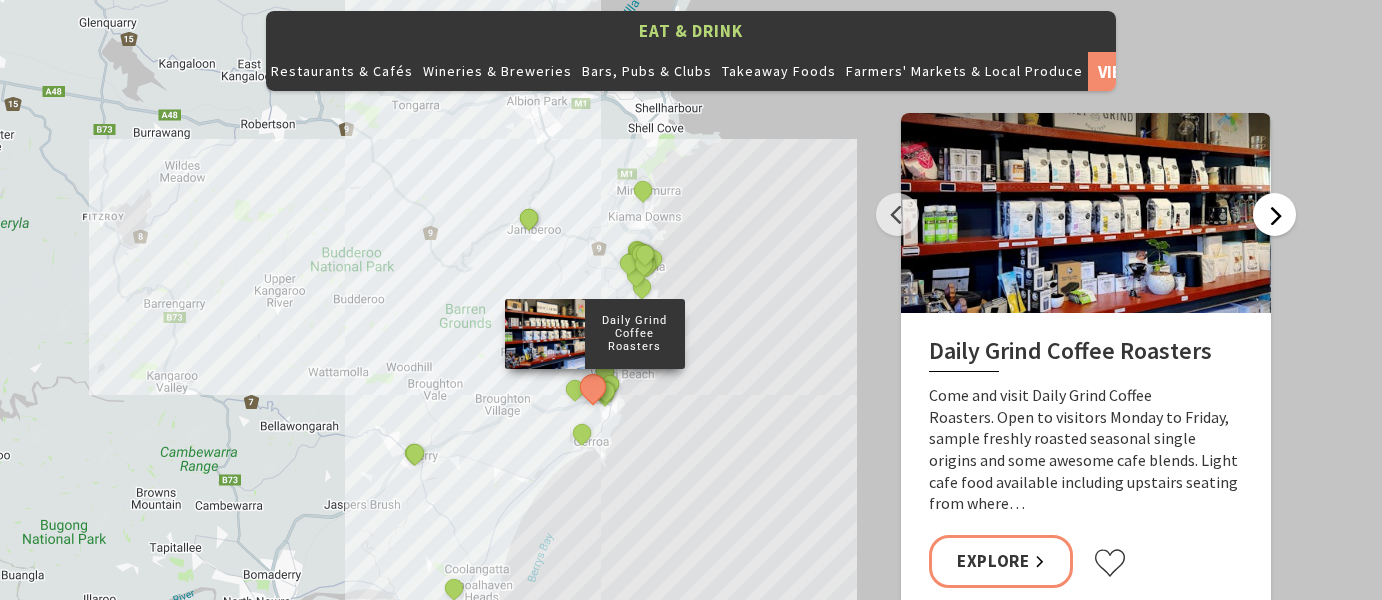 click on "Next" at bounding box center (1274, 214) 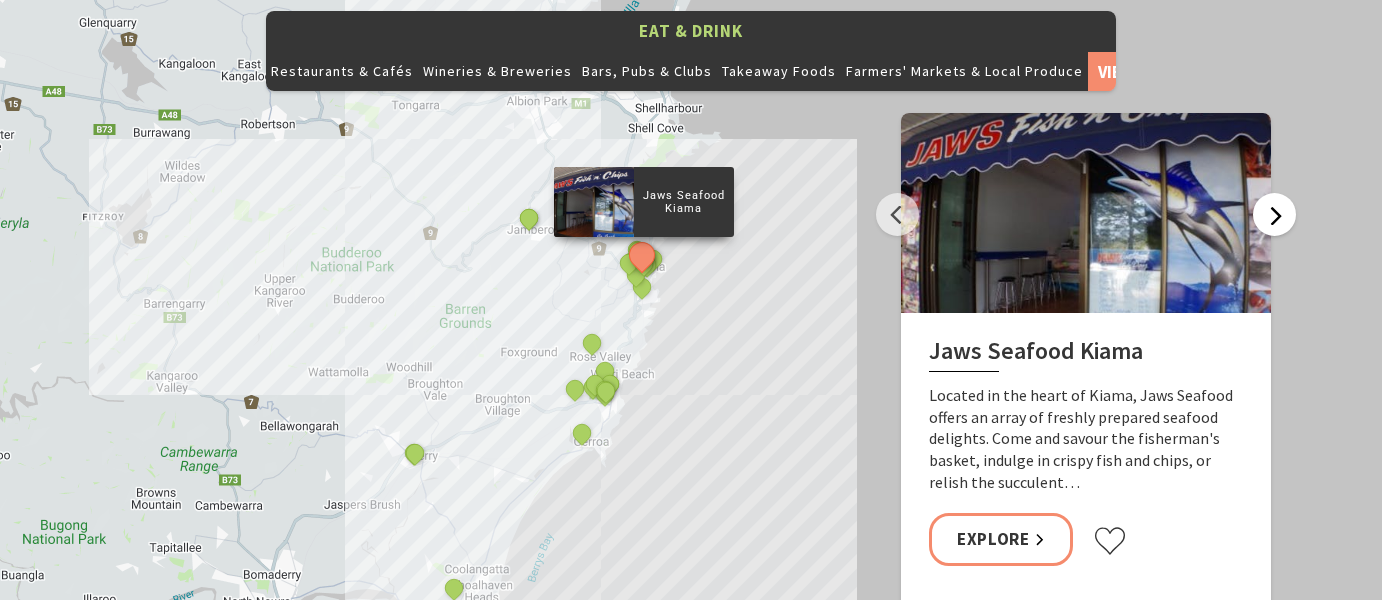 click on "Next" at bounding box center (1274, 214) 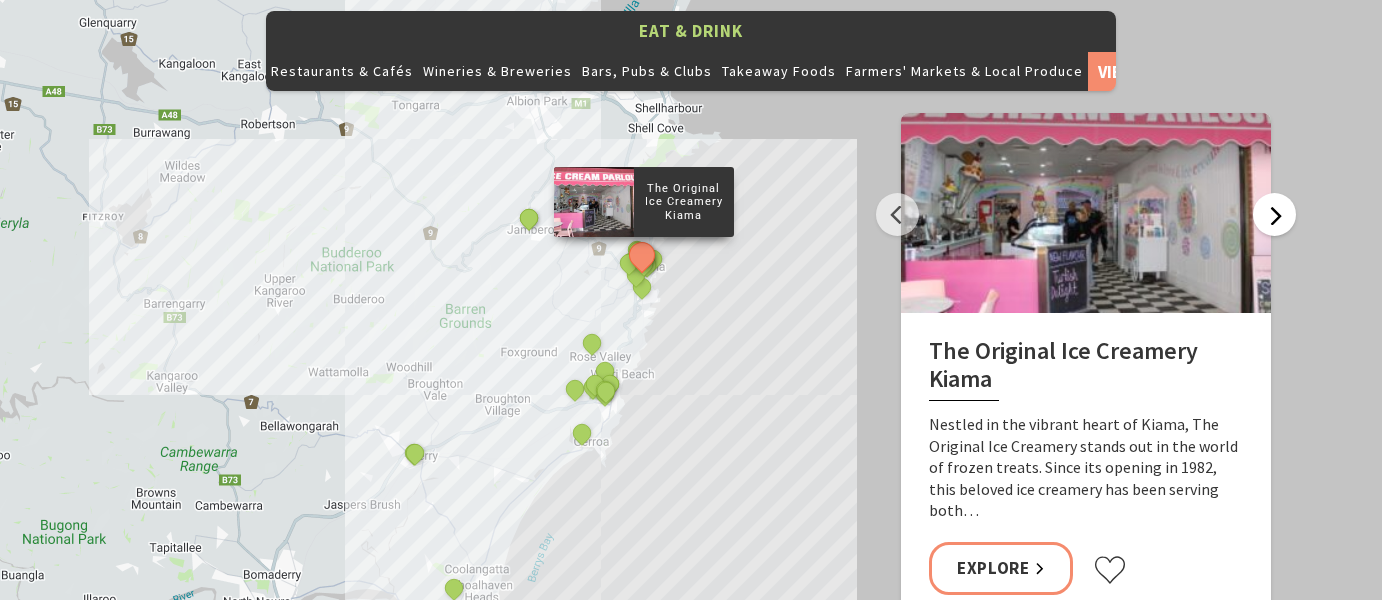 click on "Next" at bounding box center (1274, 214) 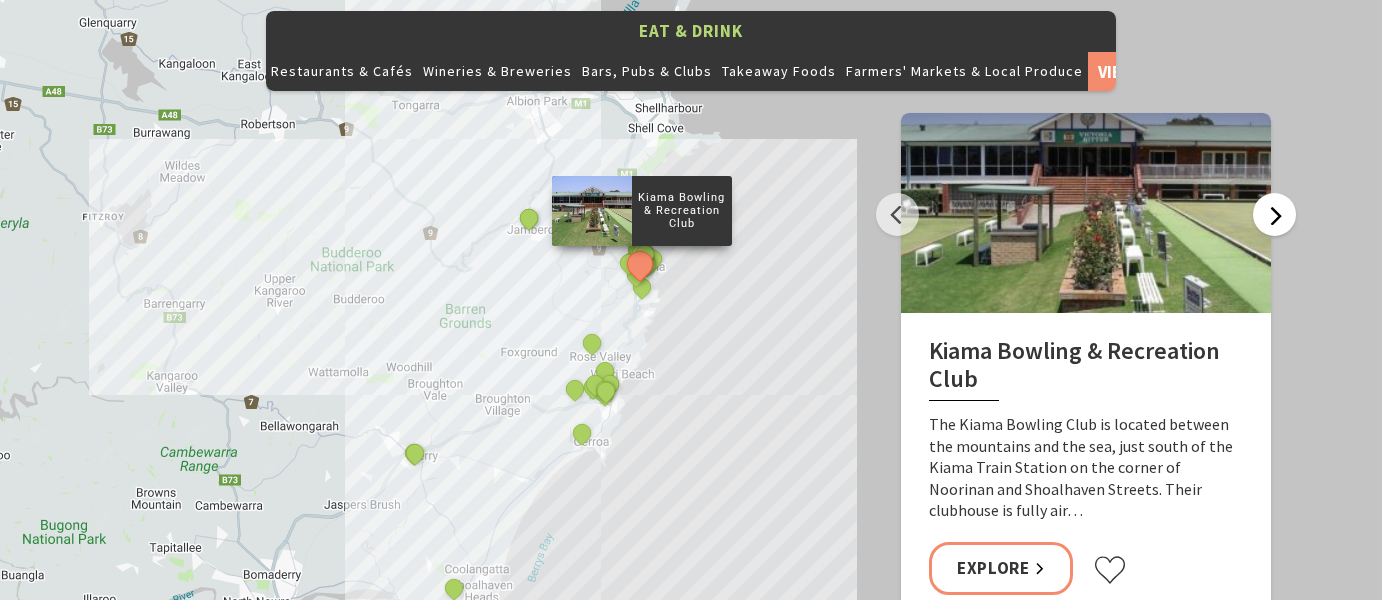 click on "Next" at bounding box center (1274, 214) 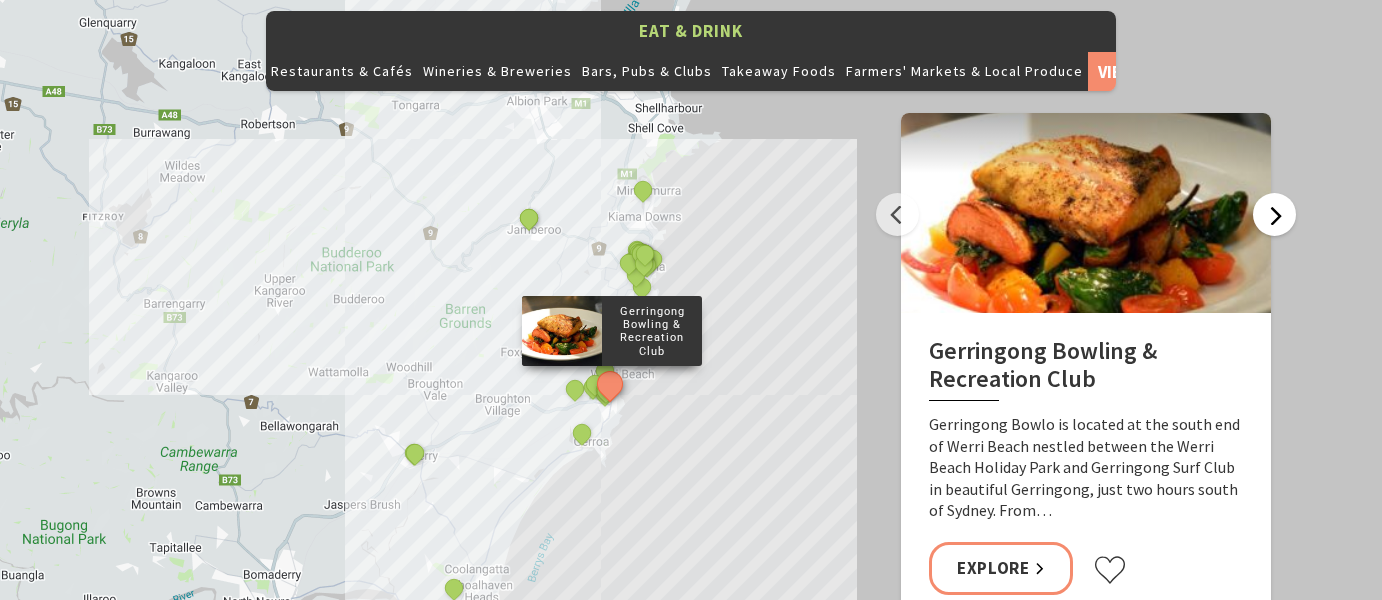 click on "Next" at bounding box center (1274, 214) 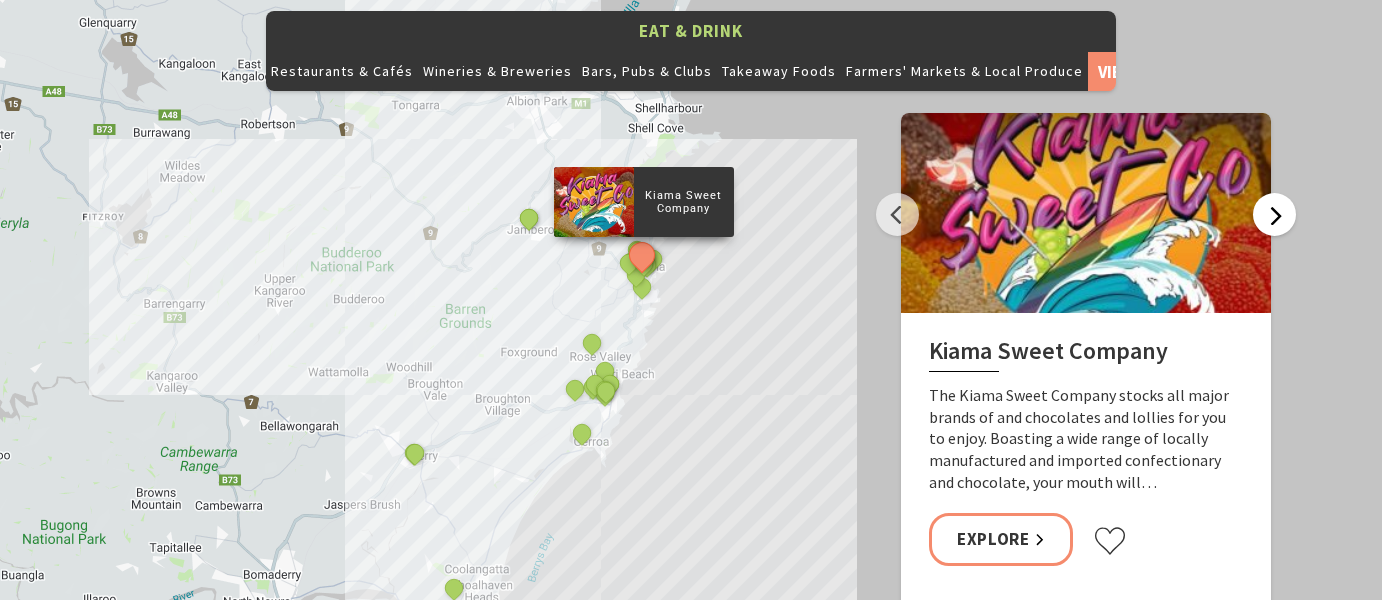 click on "Next" at bounding box center (1274, 214) 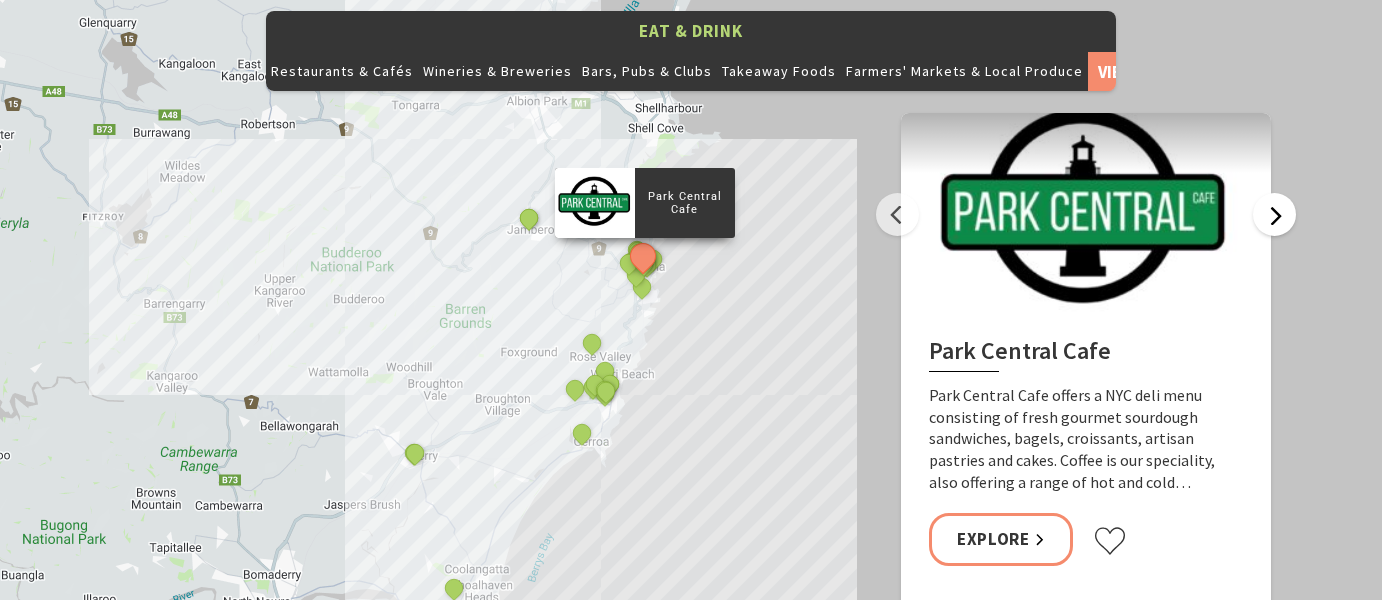 click on "Next" at bounding box center (1274, 214) 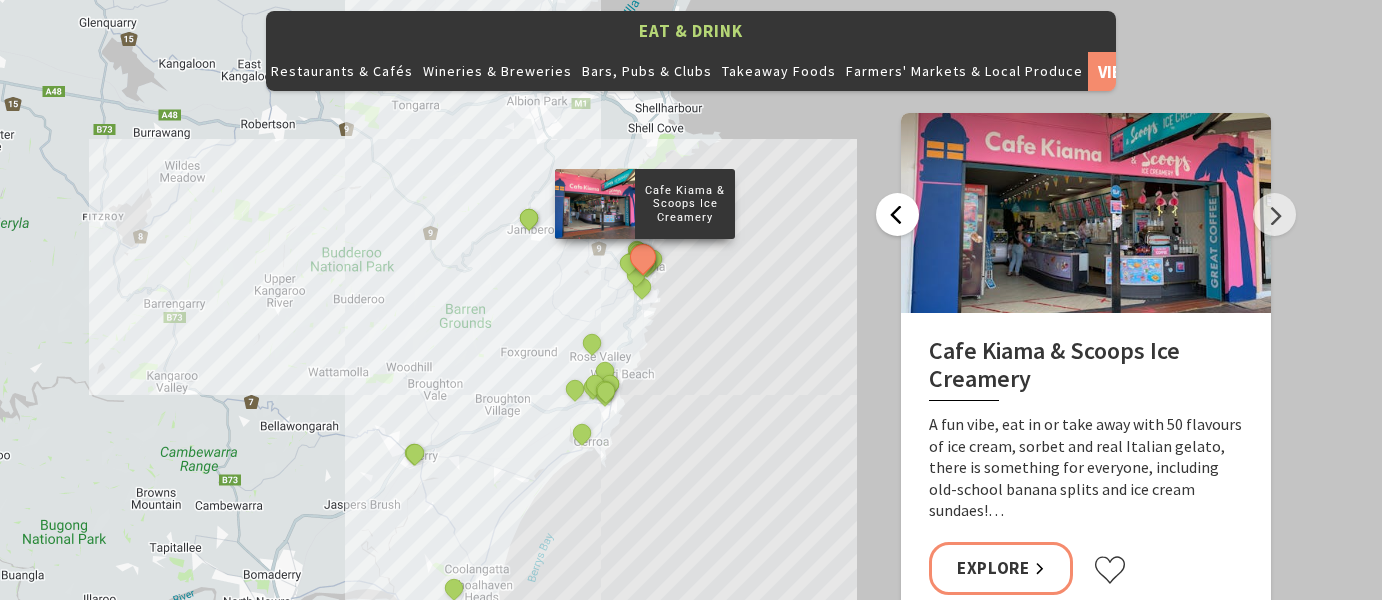 click on "Previous" at bounding box center (897, 214) 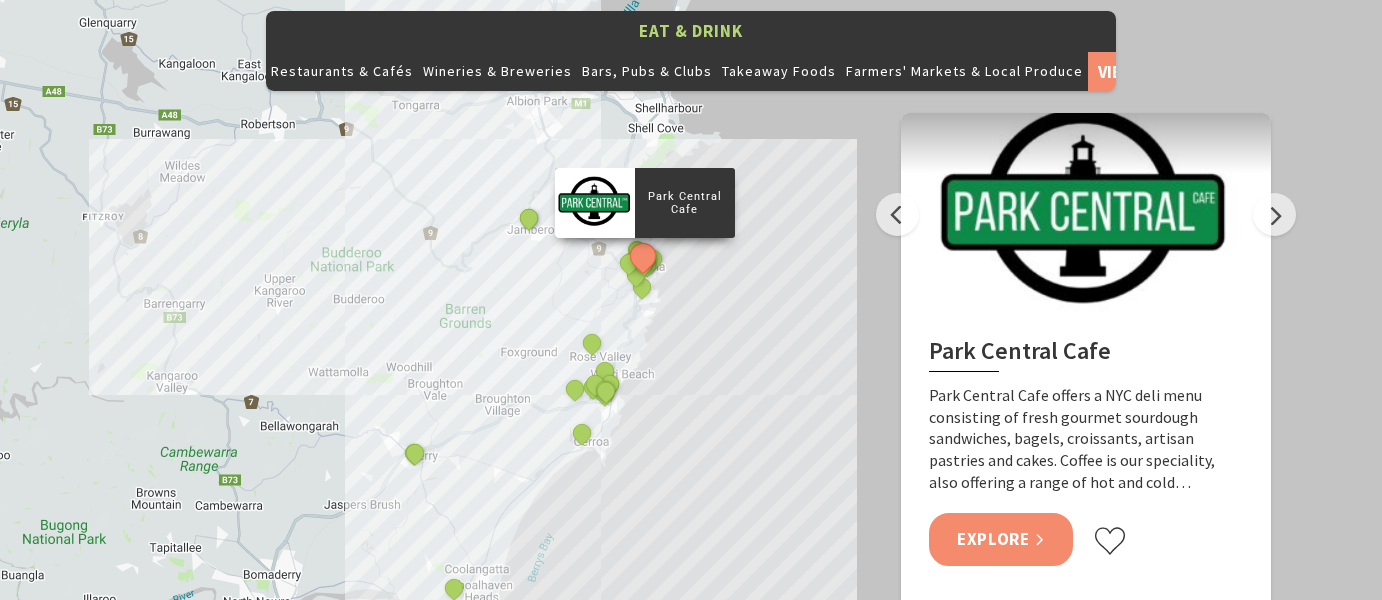 click on "Explore" at bounding box center [1001, 539] 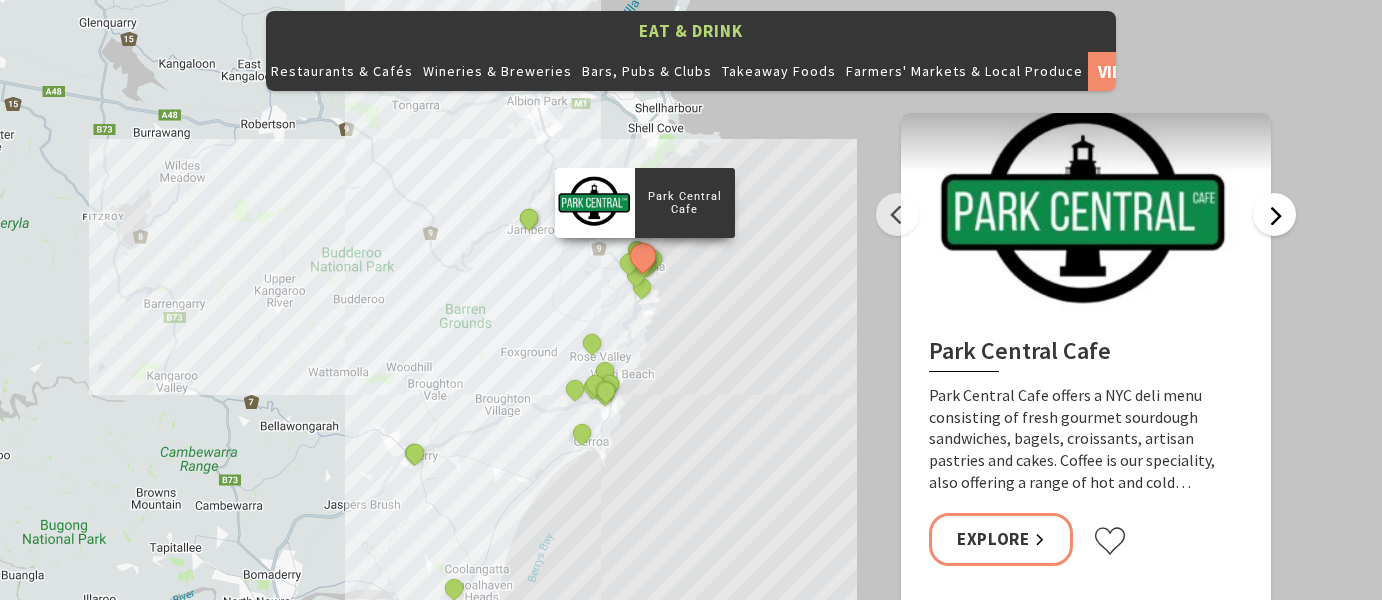 click on "Next" at bounding box center (1274, 214) 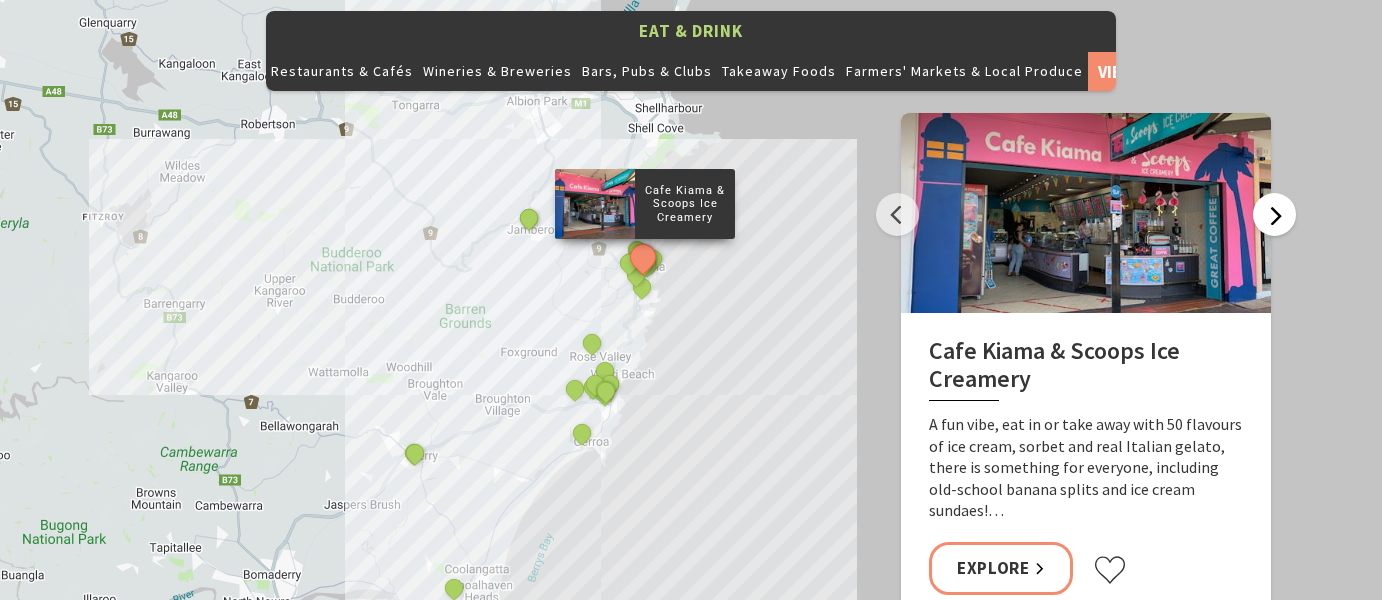 click on "Next" at bounding box center [1274, 214] 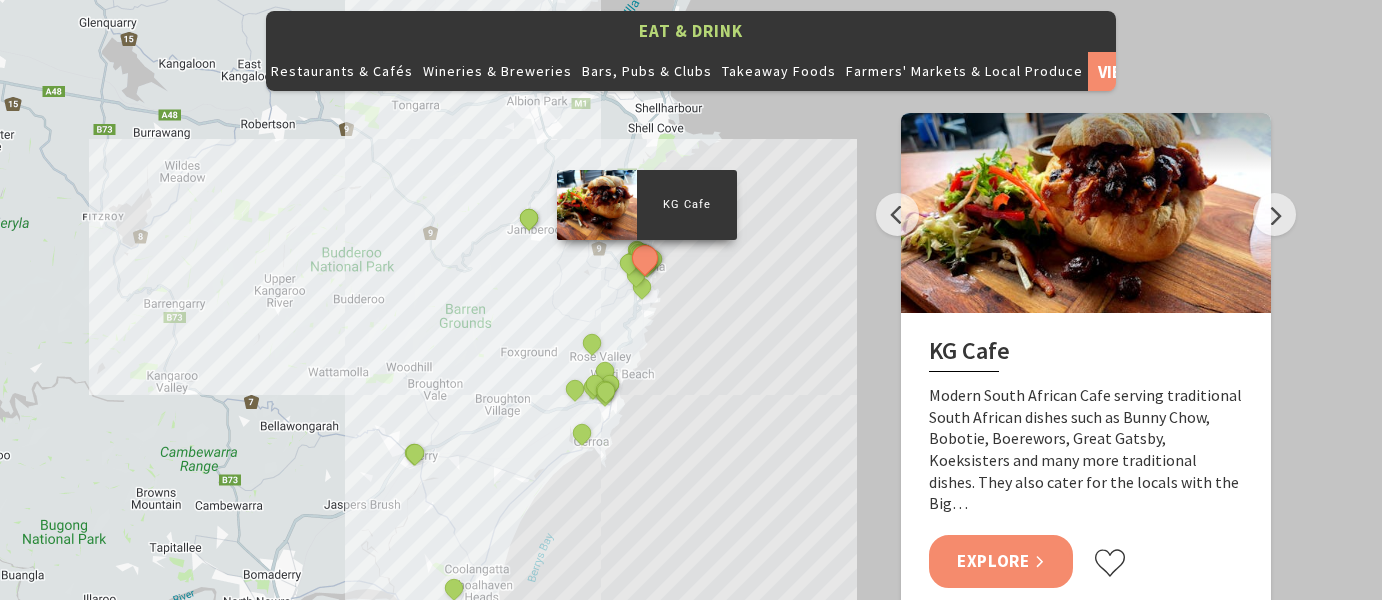 click on "Explore" at bounding box center [1001, 561] 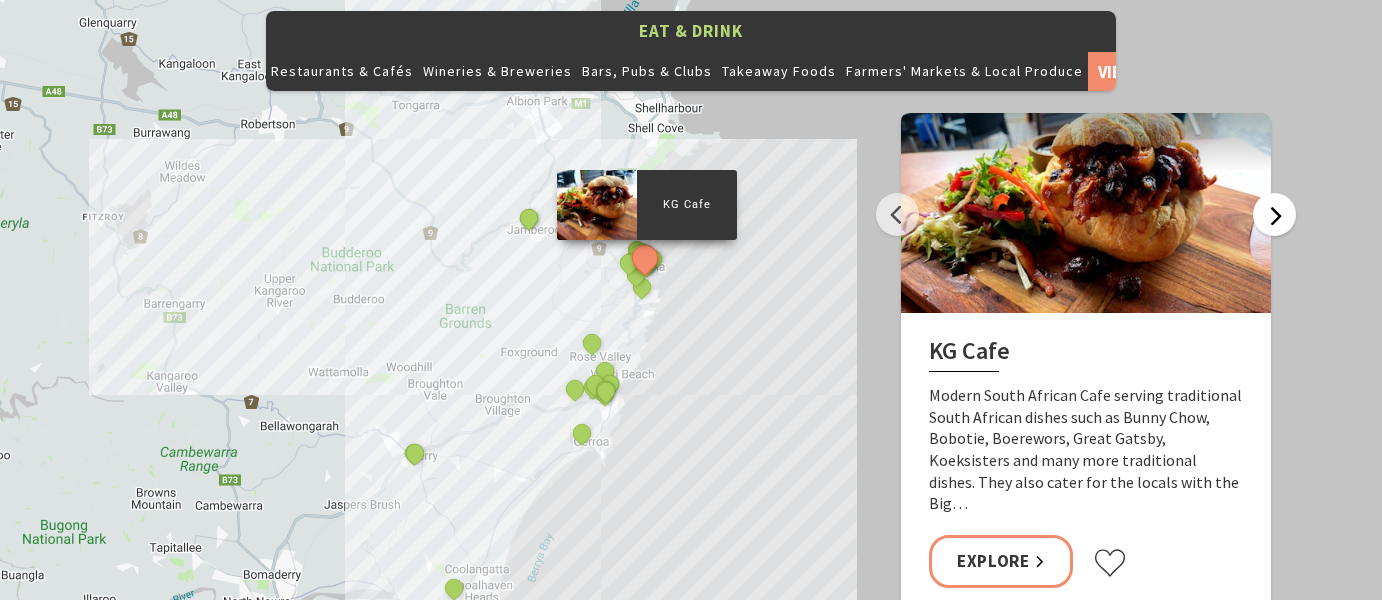 click on "Next" at bounding box center [1274, 214] 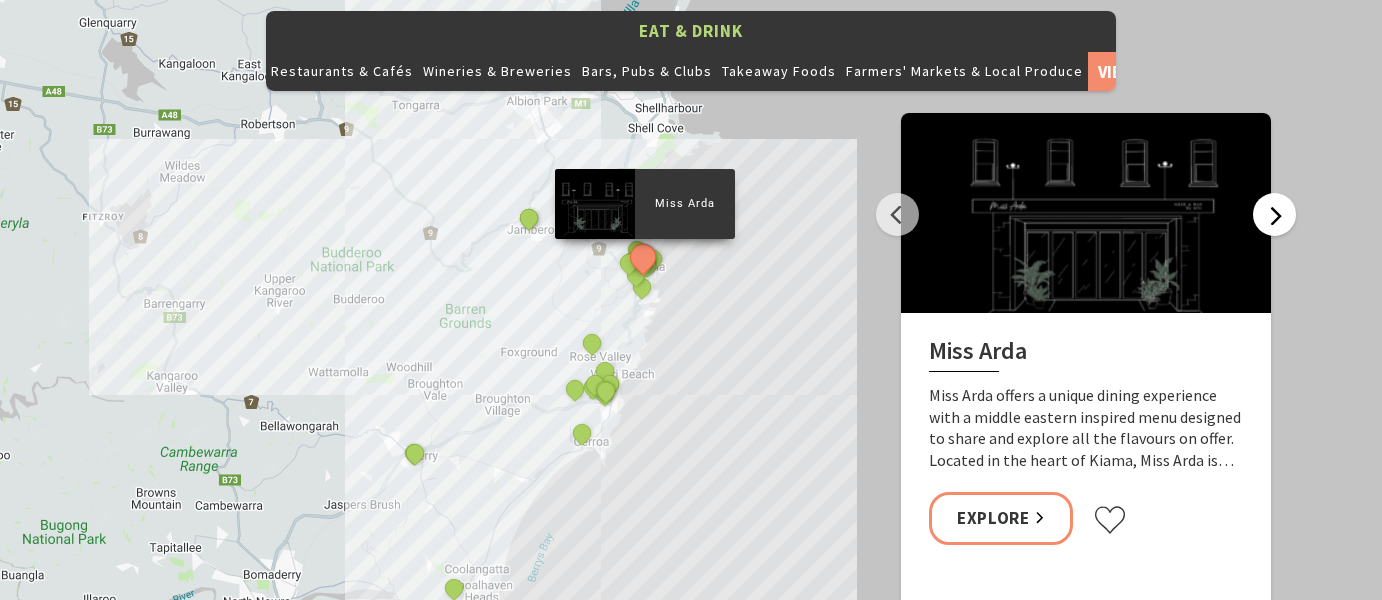 click on "Next" at bounding box center [1274, 214] 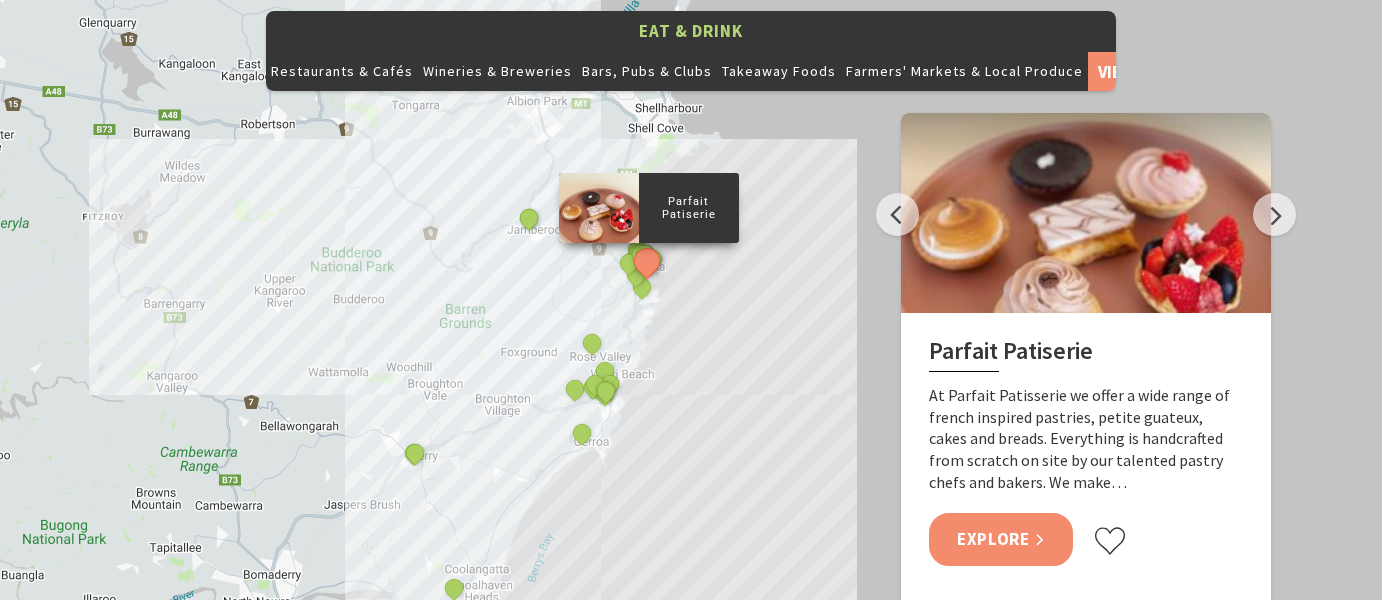 click on "Explore" at bounding box center [1001, 539] 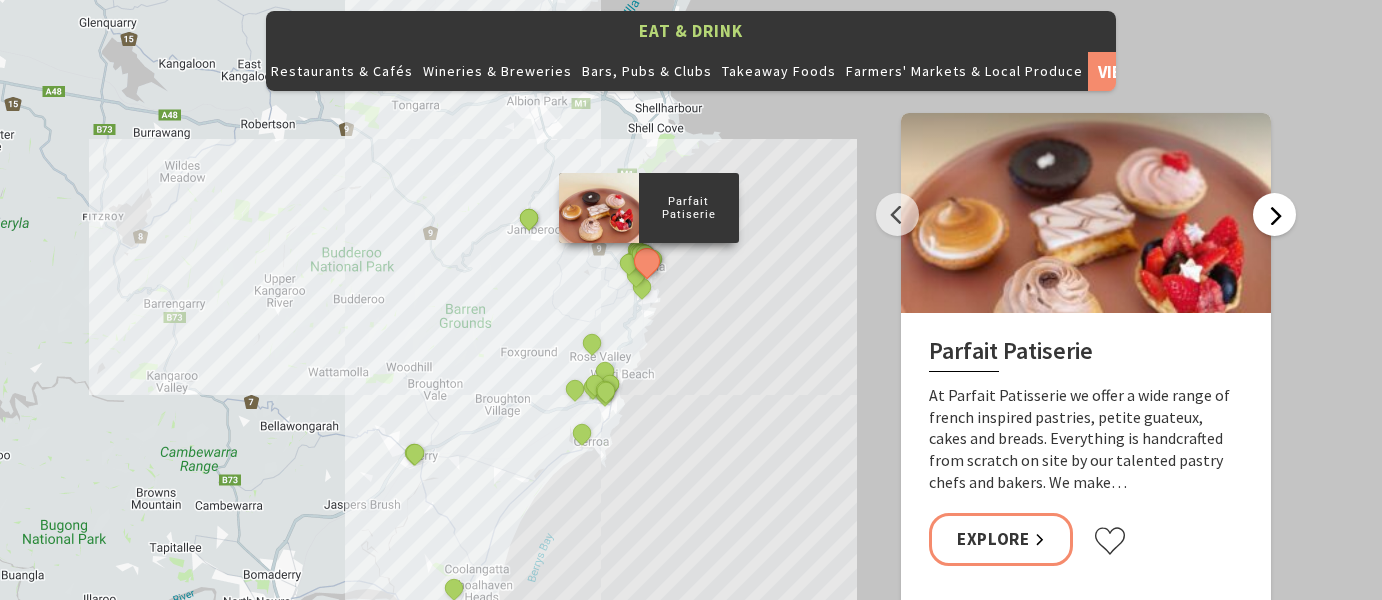 click on "Next" at bounding box center (1274, 214) 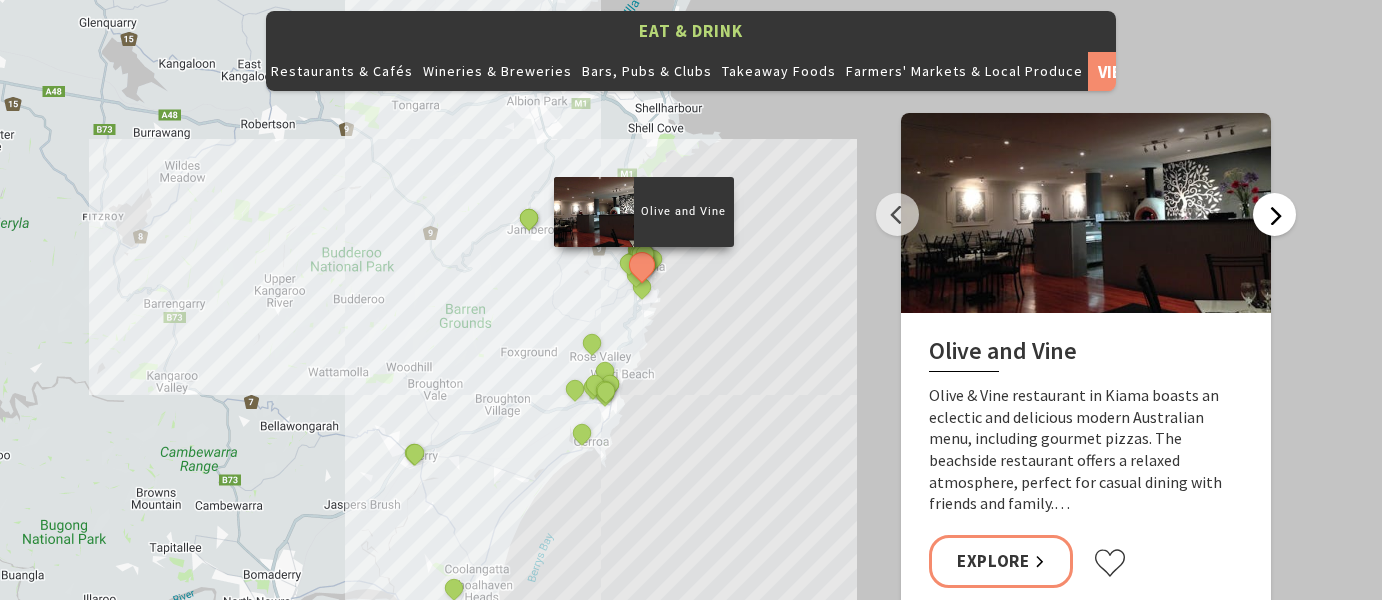click on "Next" at bounding box center [1274, 214] 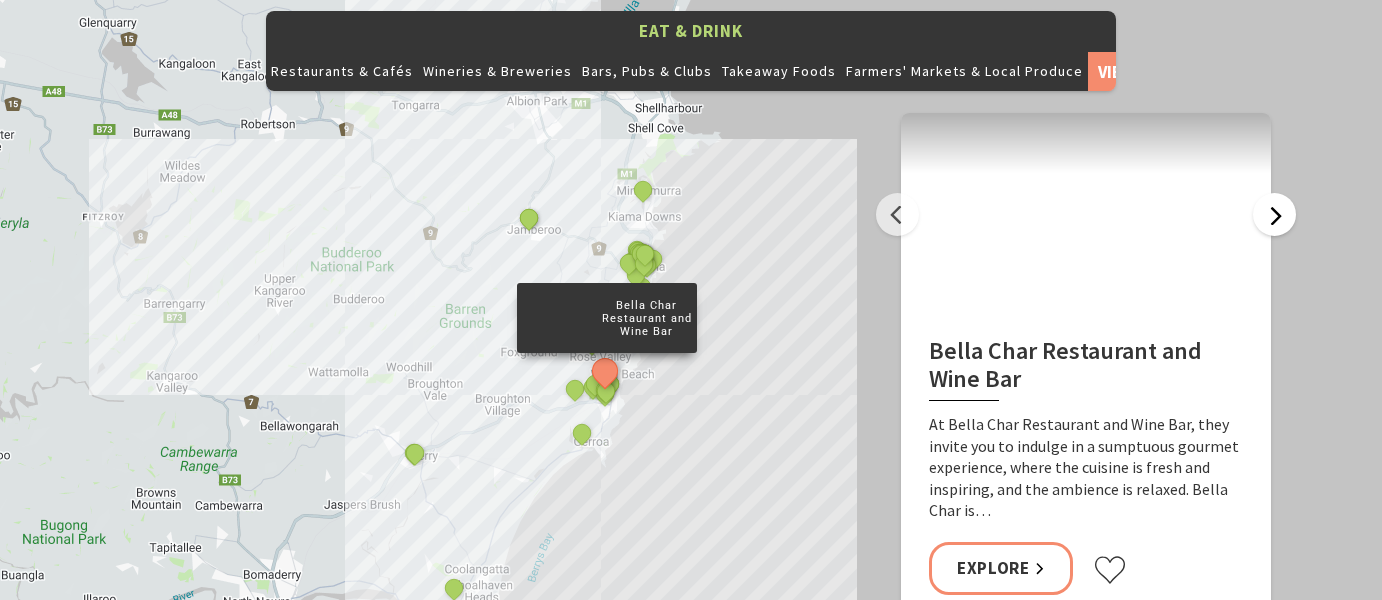 click on "Next" at bounding box center (1274, 214) 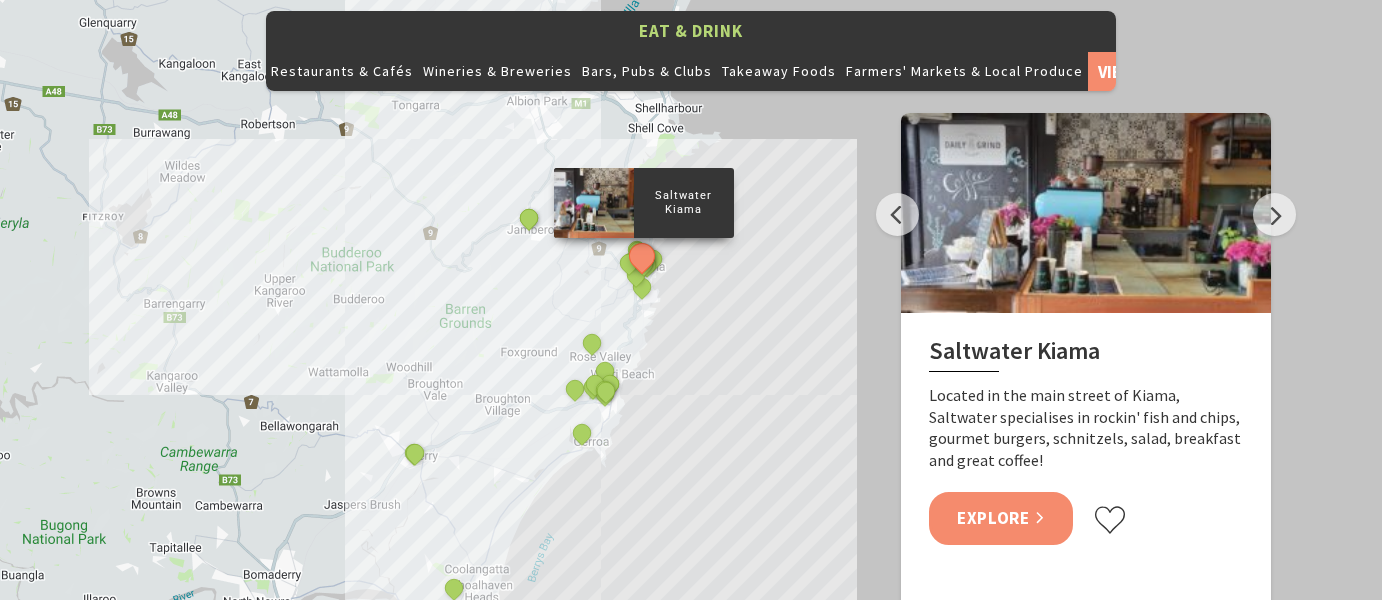 click on "Explore" at bounding box center [1001, 518] 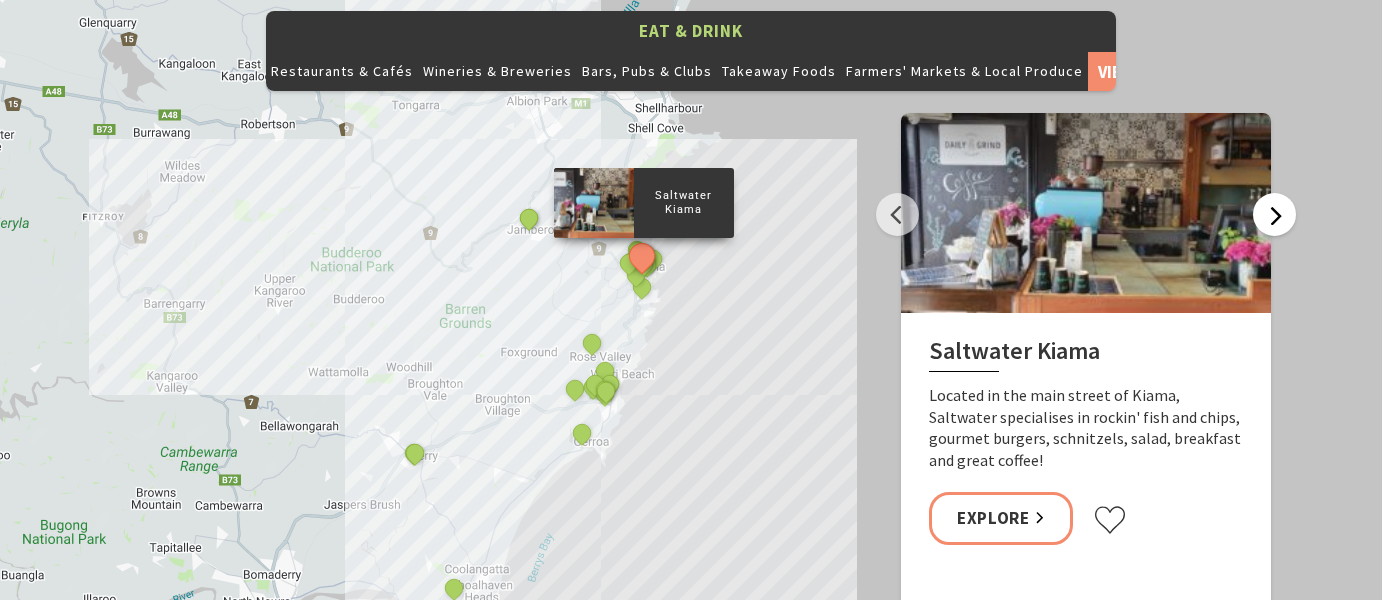 click on "Next" at bounding box center (1274, 214) 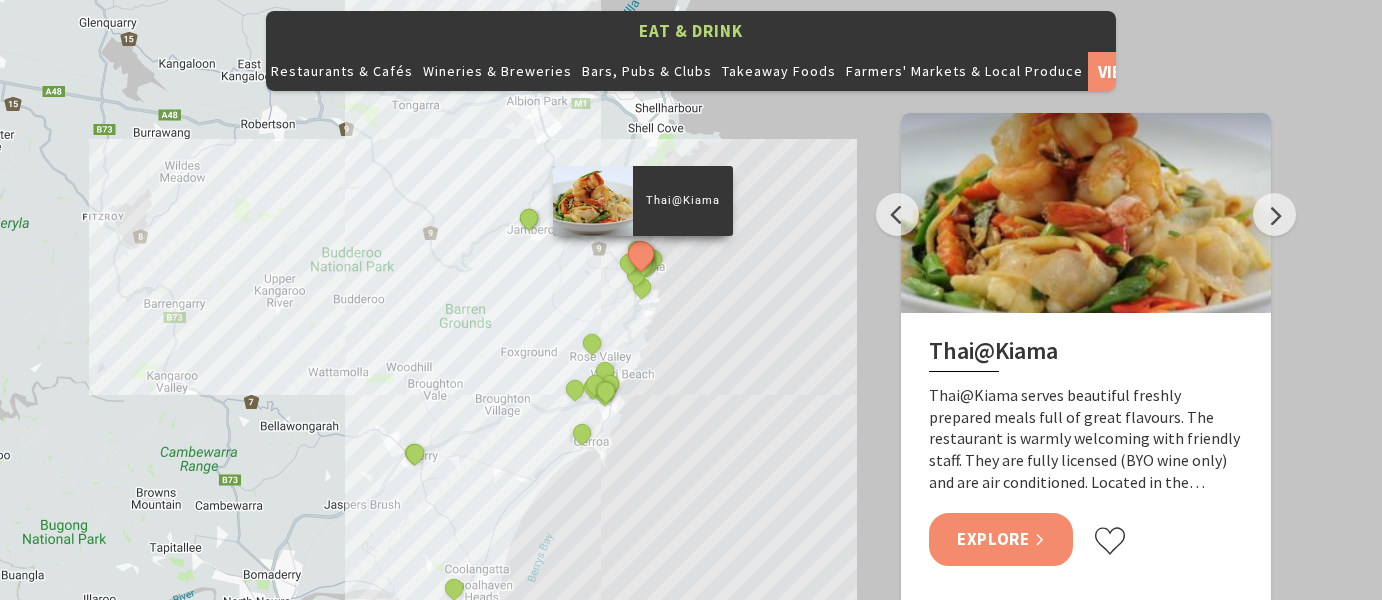 click on "Explore" at bounding box center [1001, 539] 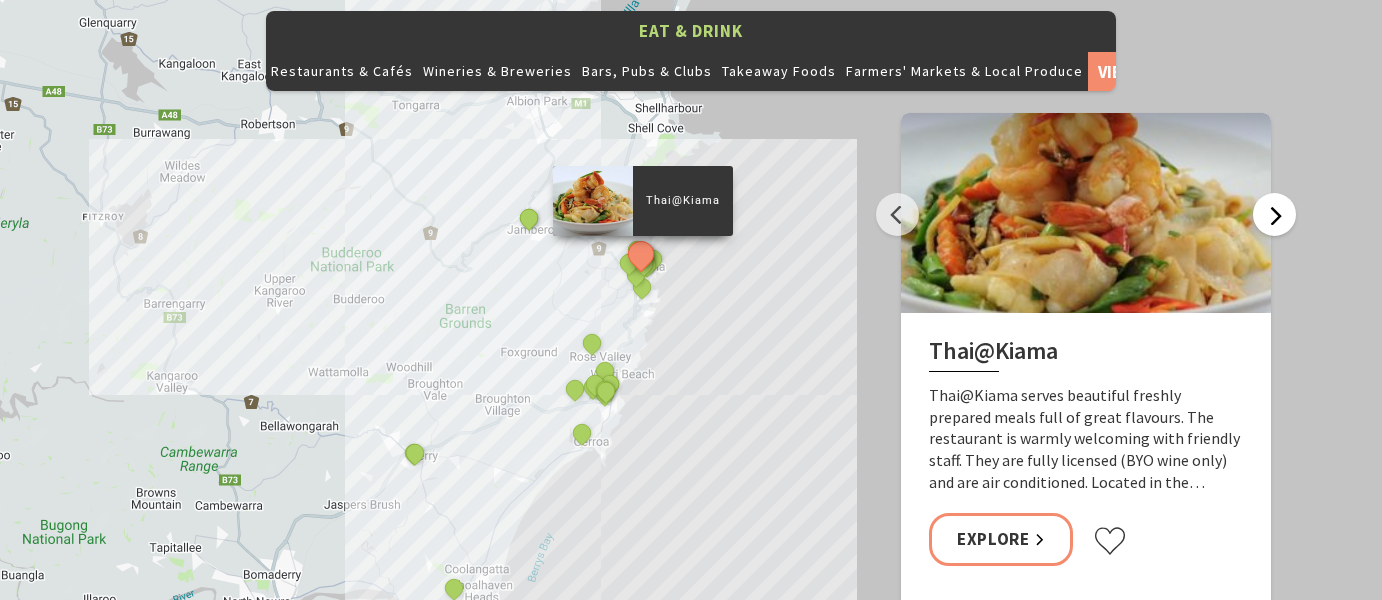 click on "Next" at bounding box center [1274, 214] 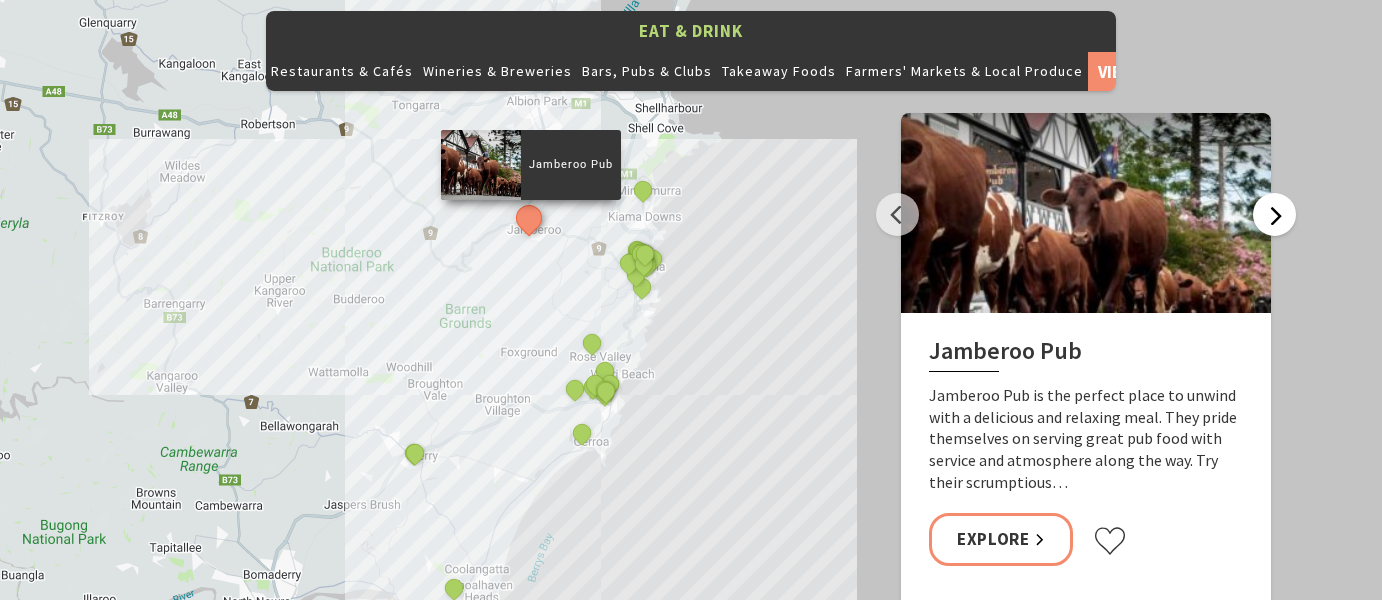 click on "Next" at bounding box center [1274, 214] 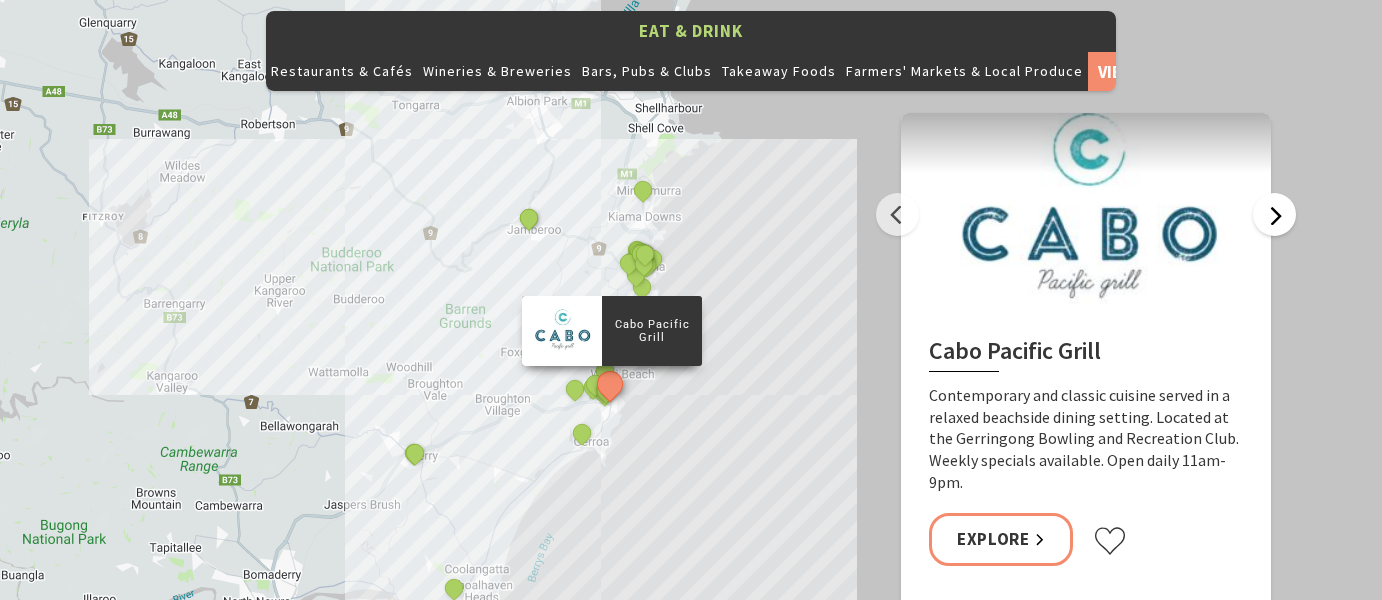 click on "Next" at bounding box center [1274, 214] 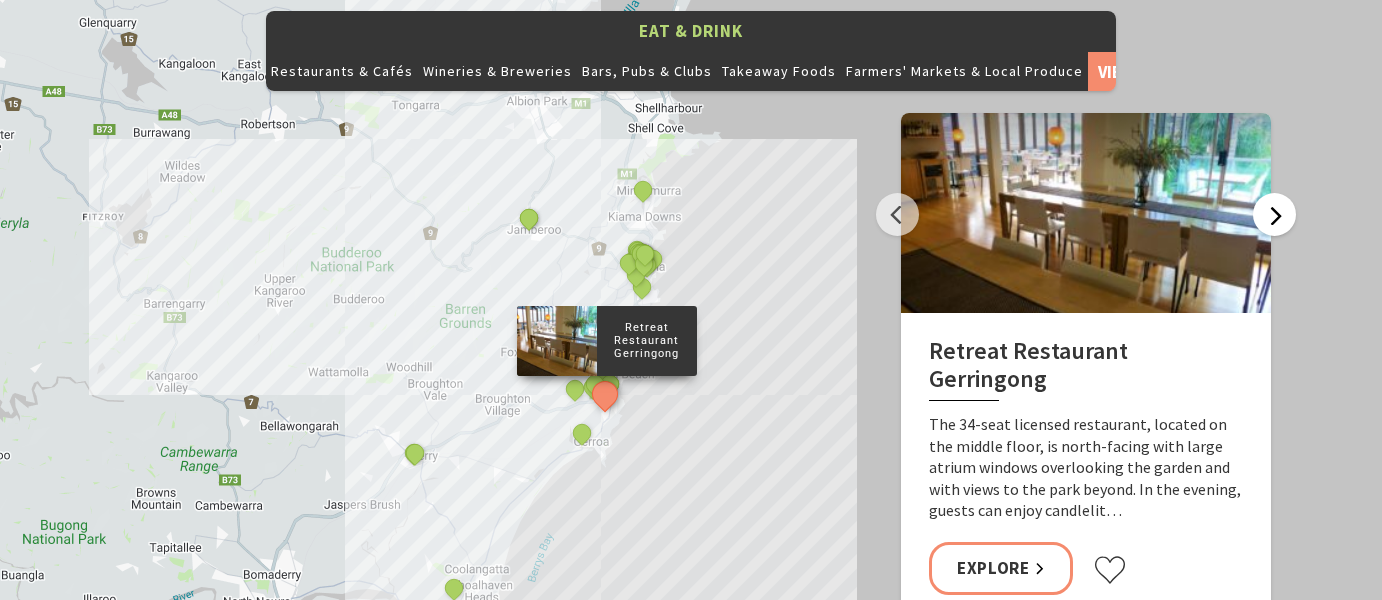 click on "Next" at bounding box center (1274, 214) 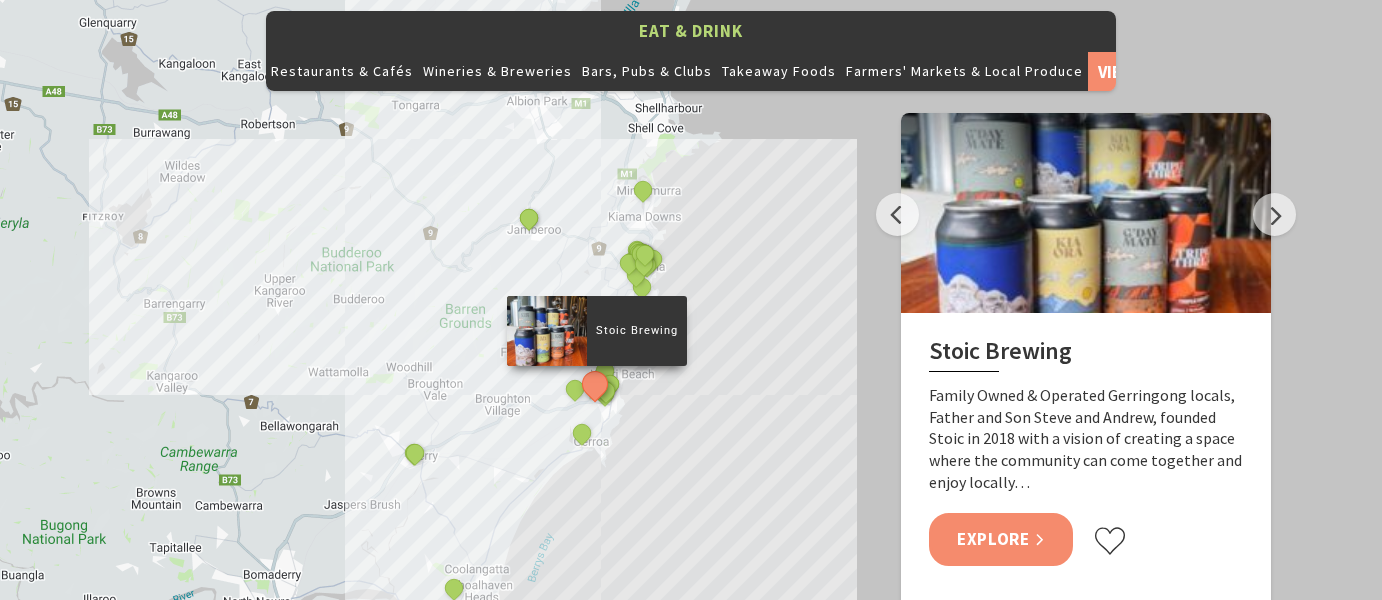click on "Explore" at bounding box center [1001, 539] 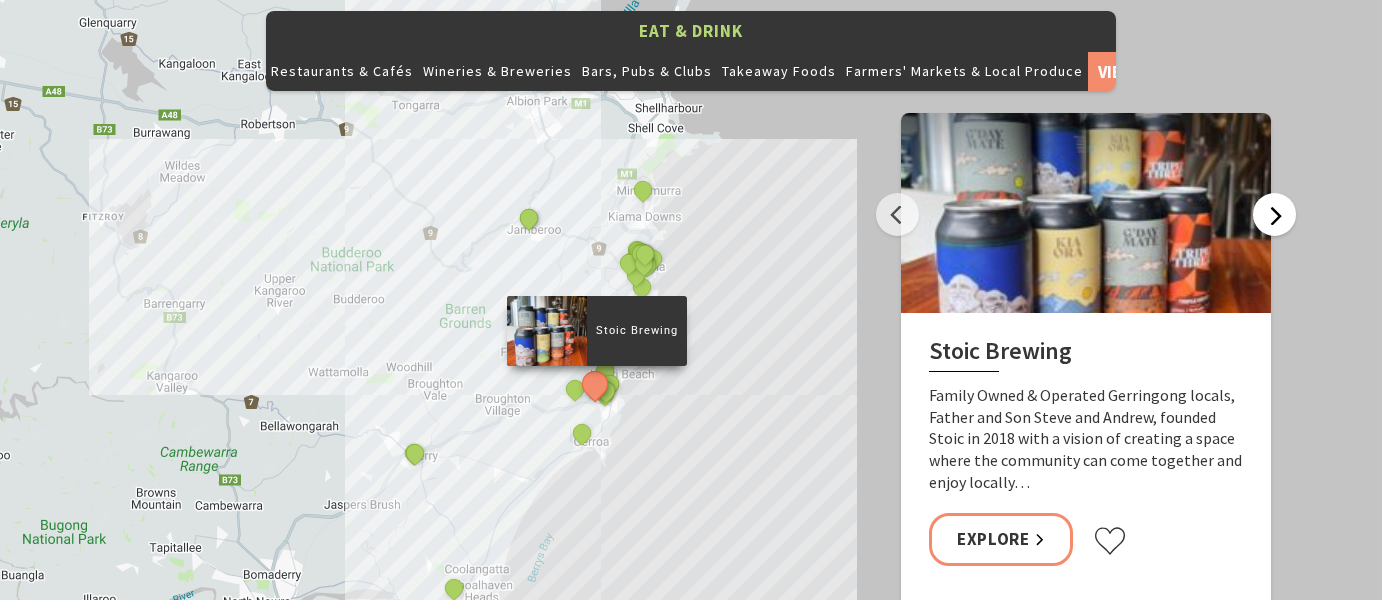 click on "Next" at bounding box center (1274, 214) 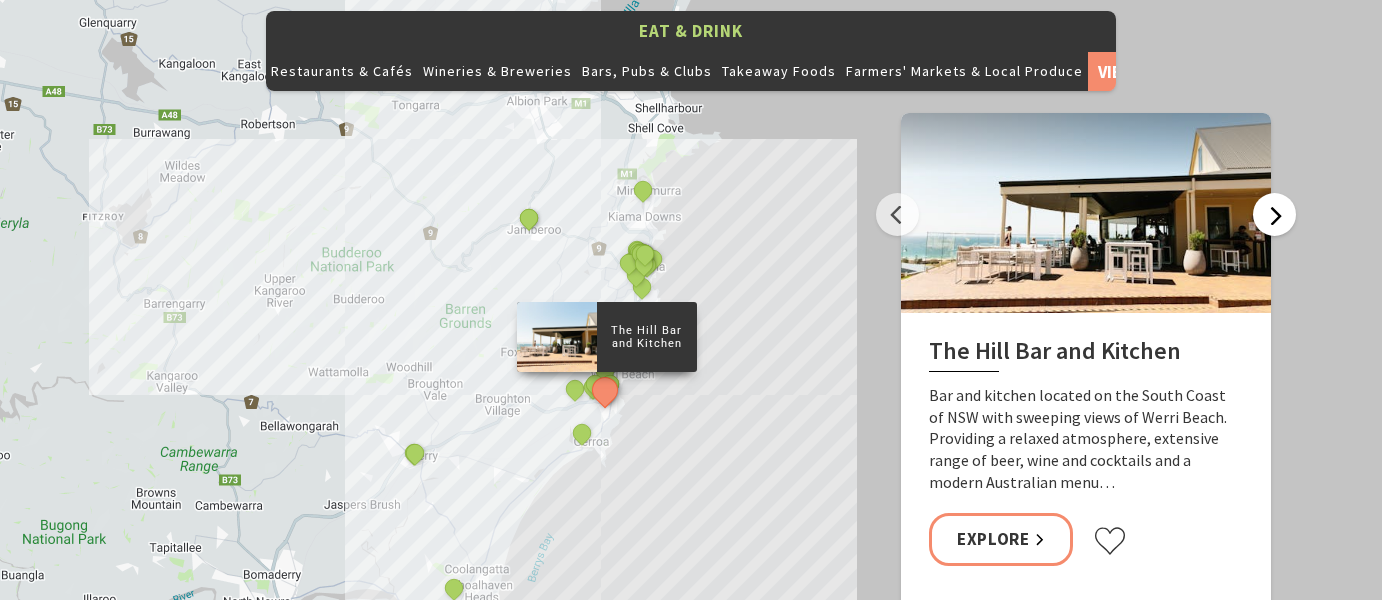 click on "Next" at bounding box center (1274, 214) 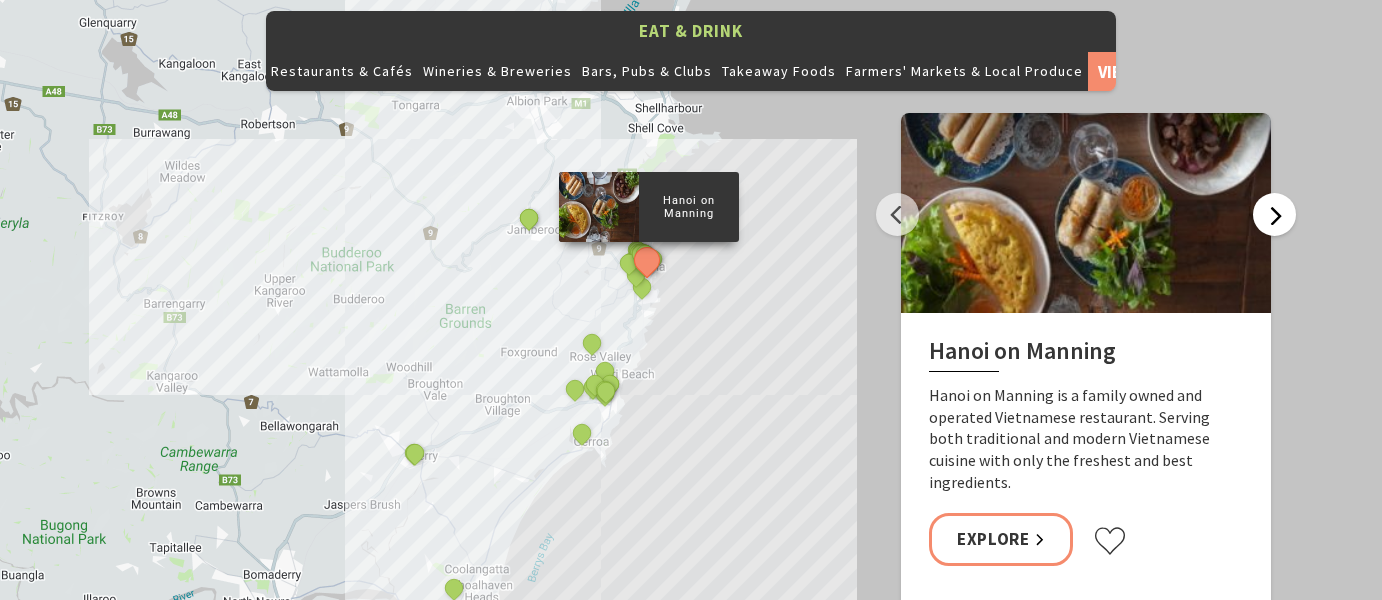 click on "Next" at bounding box center [1274, 214] 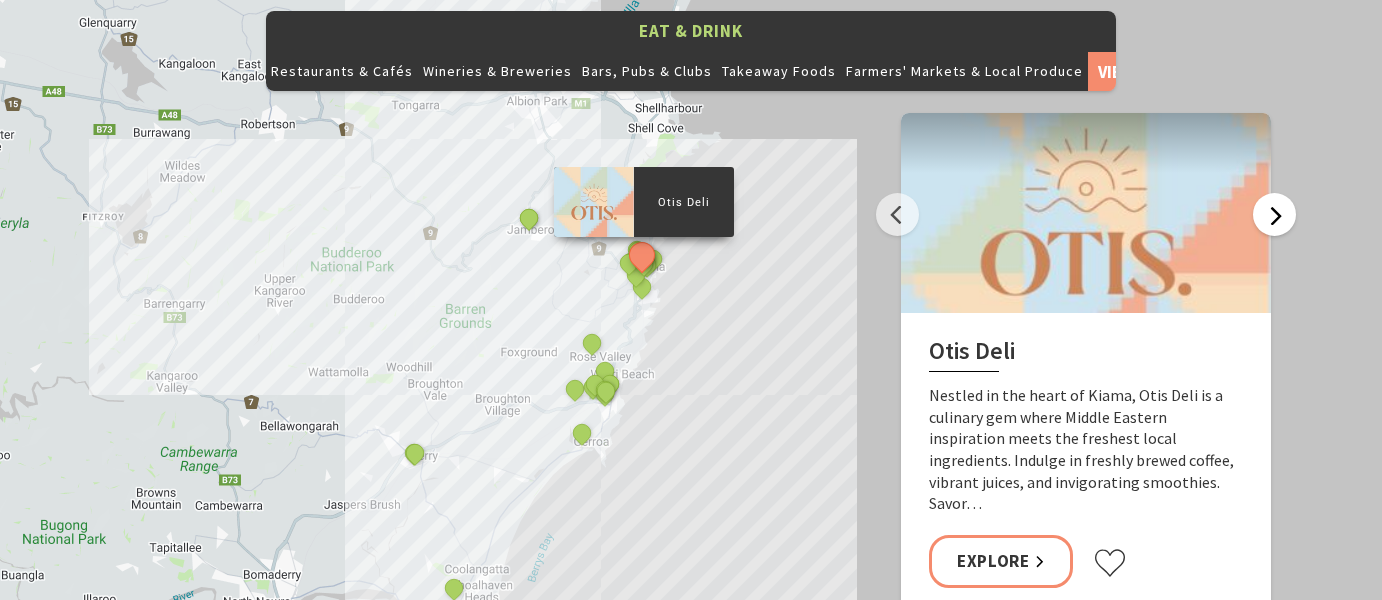 click on "Next" at bounding box center (1274, 214) 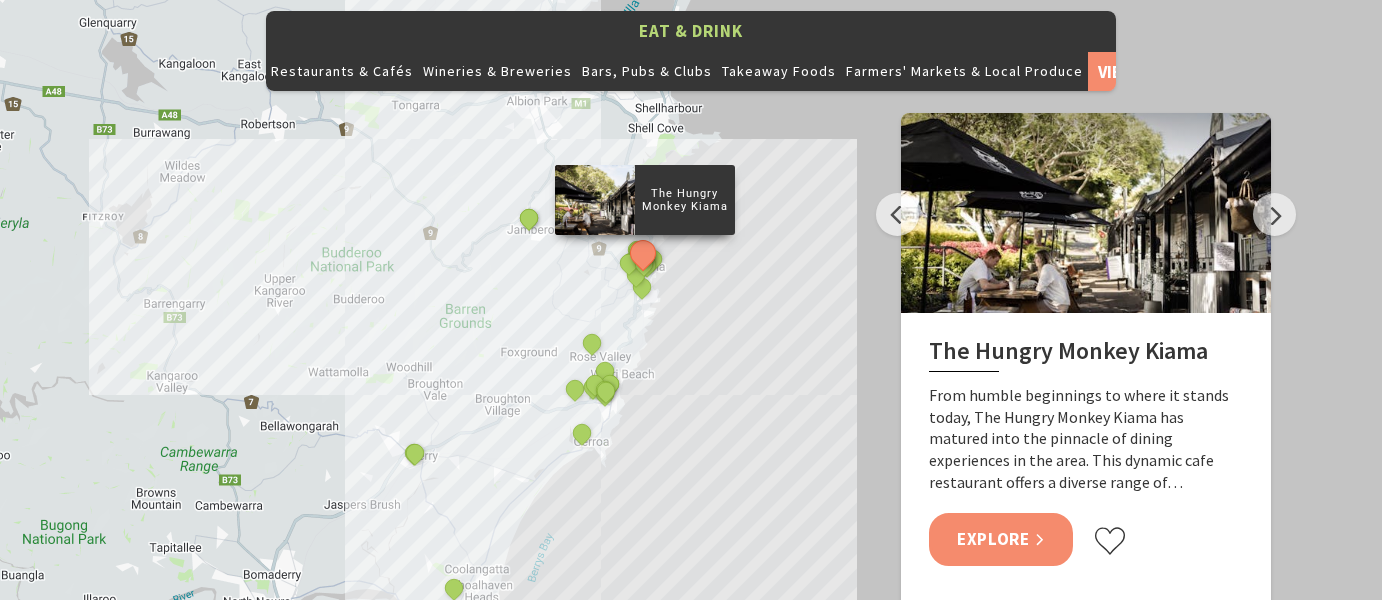 click on "Explore" at bounding box center (1001, 539) 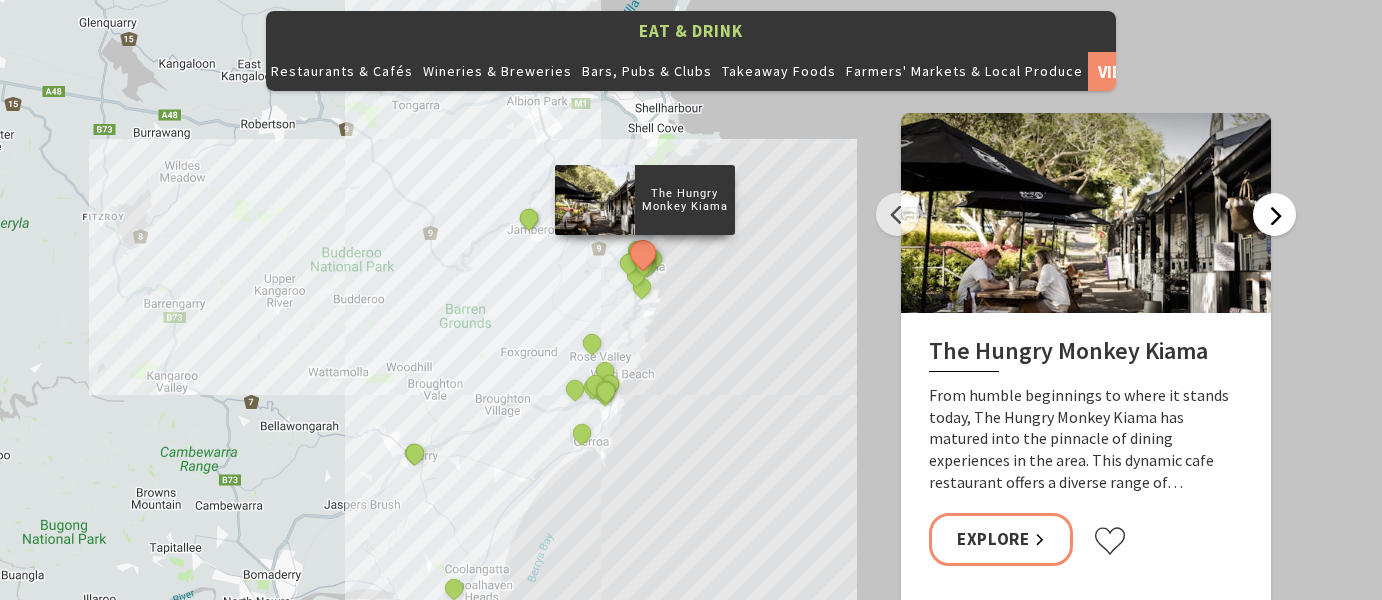 click on "Next" at bounding box center (1274, 214) 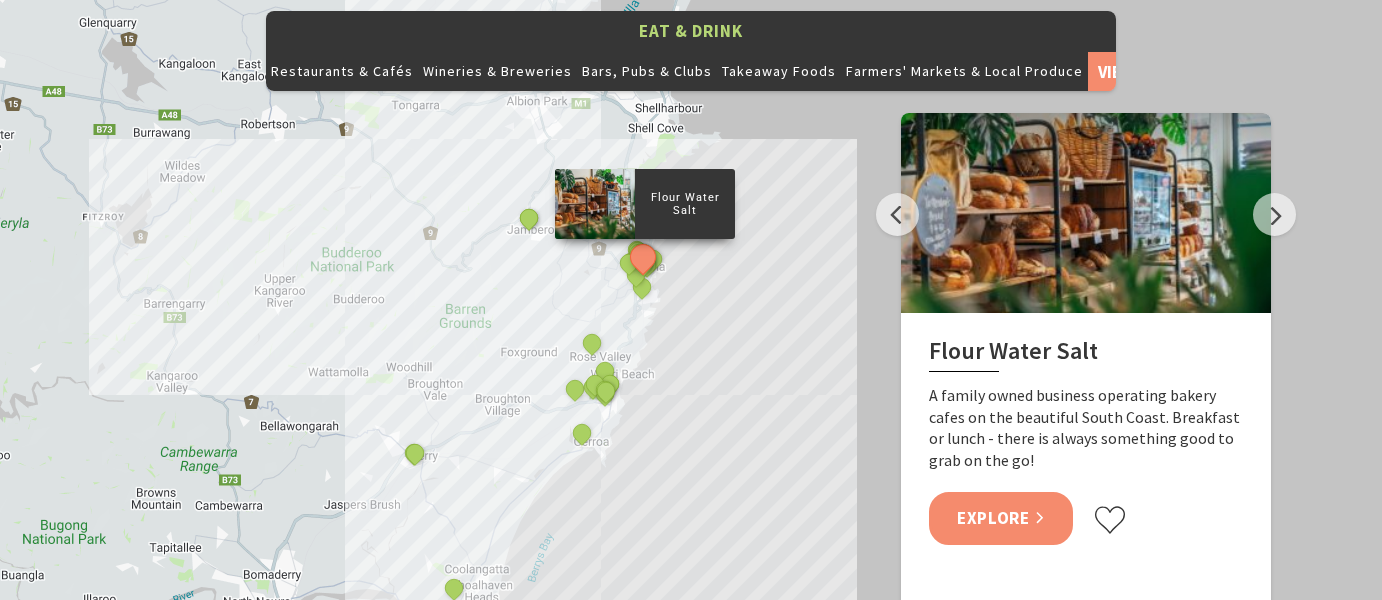 click on "Explore" at bounding box center [1001, 518] 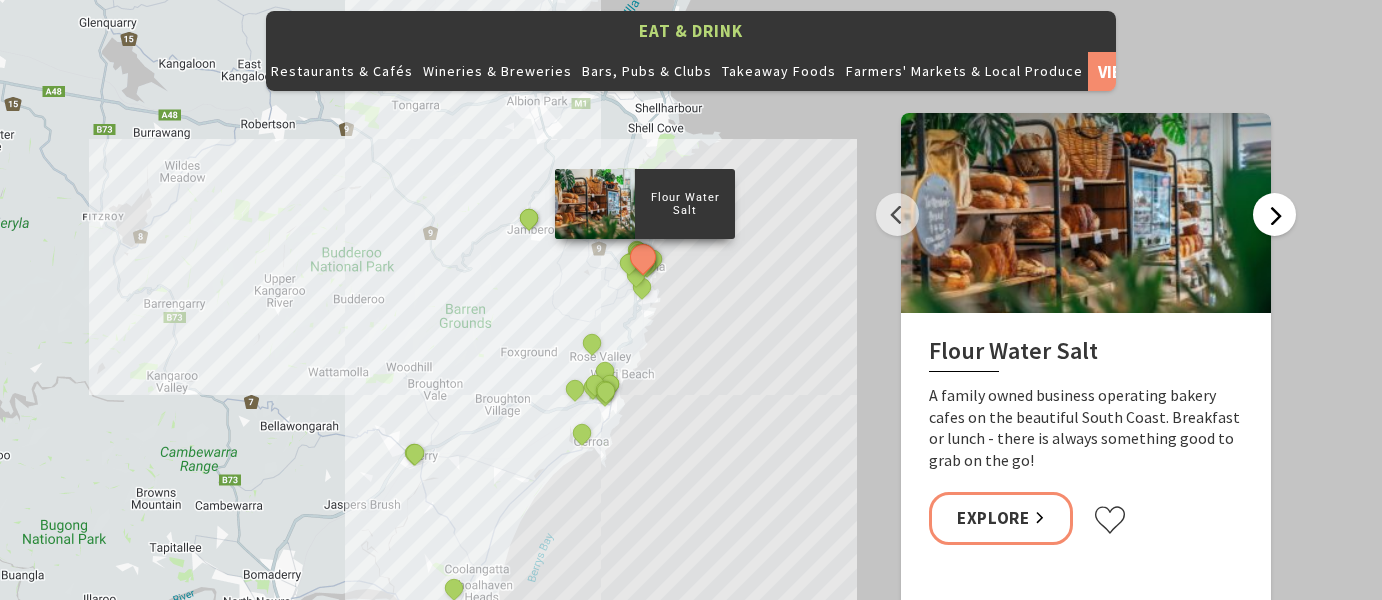 click on "Next" at bounding box center (1274, 214) 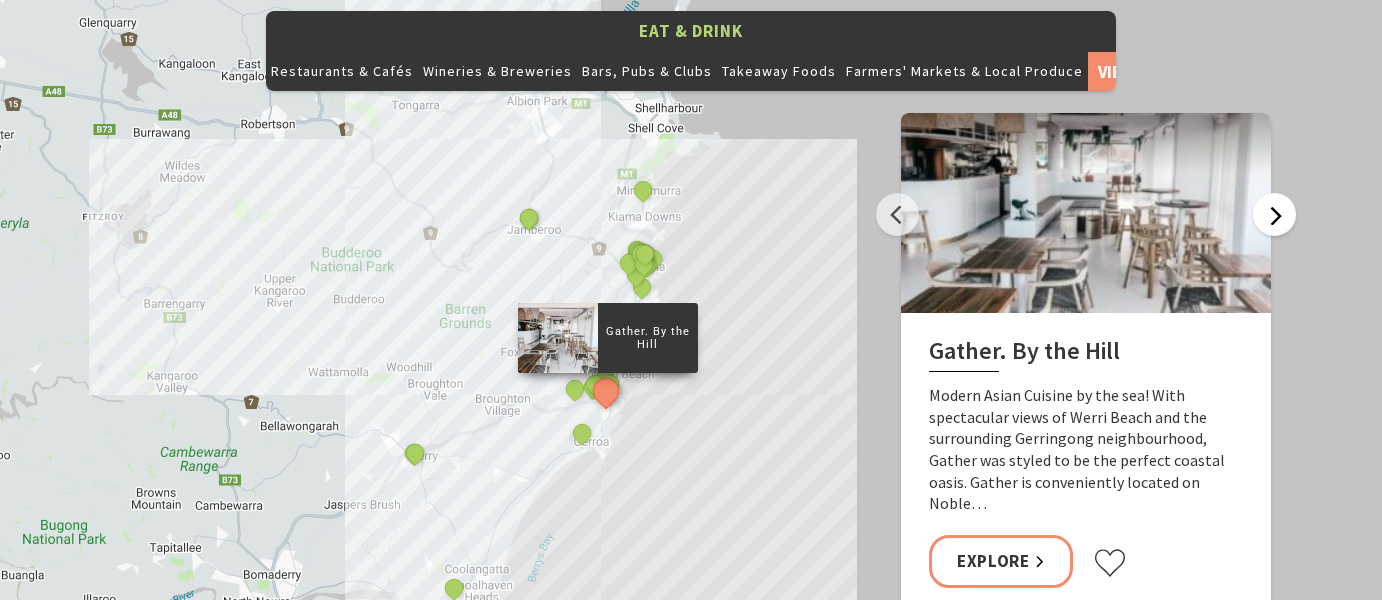 click on "Next" at bounding box center [1274, 214] 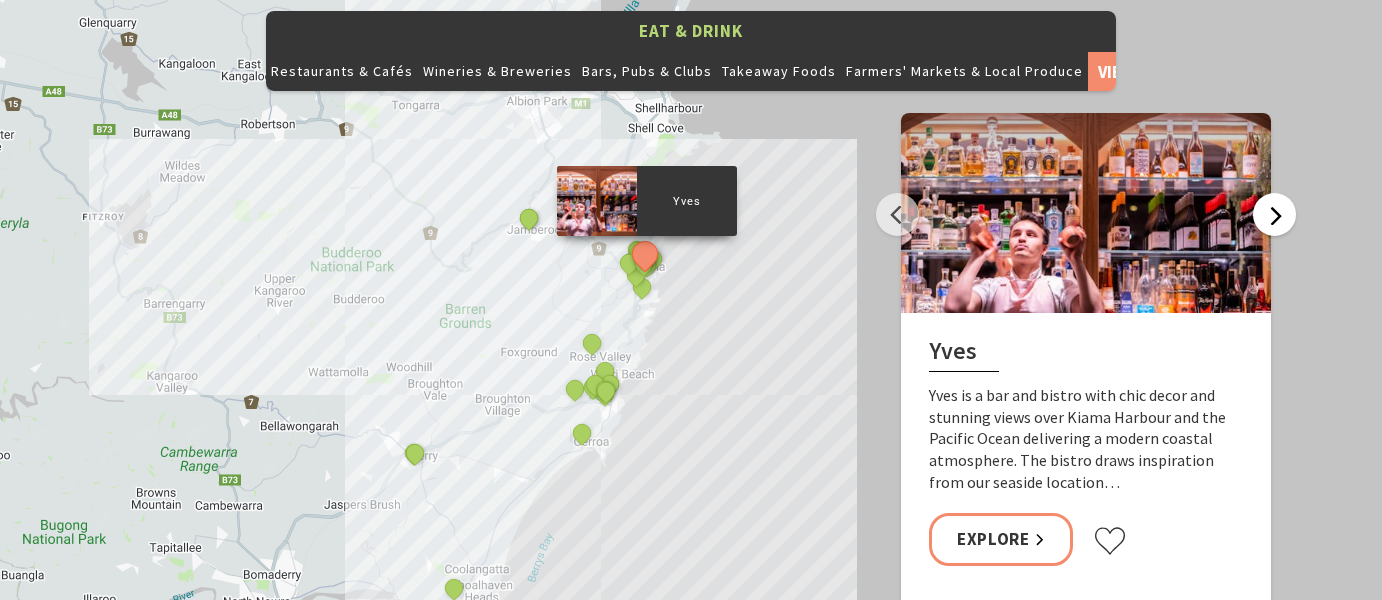 click on "Next" at bounding box center [1274, 214] 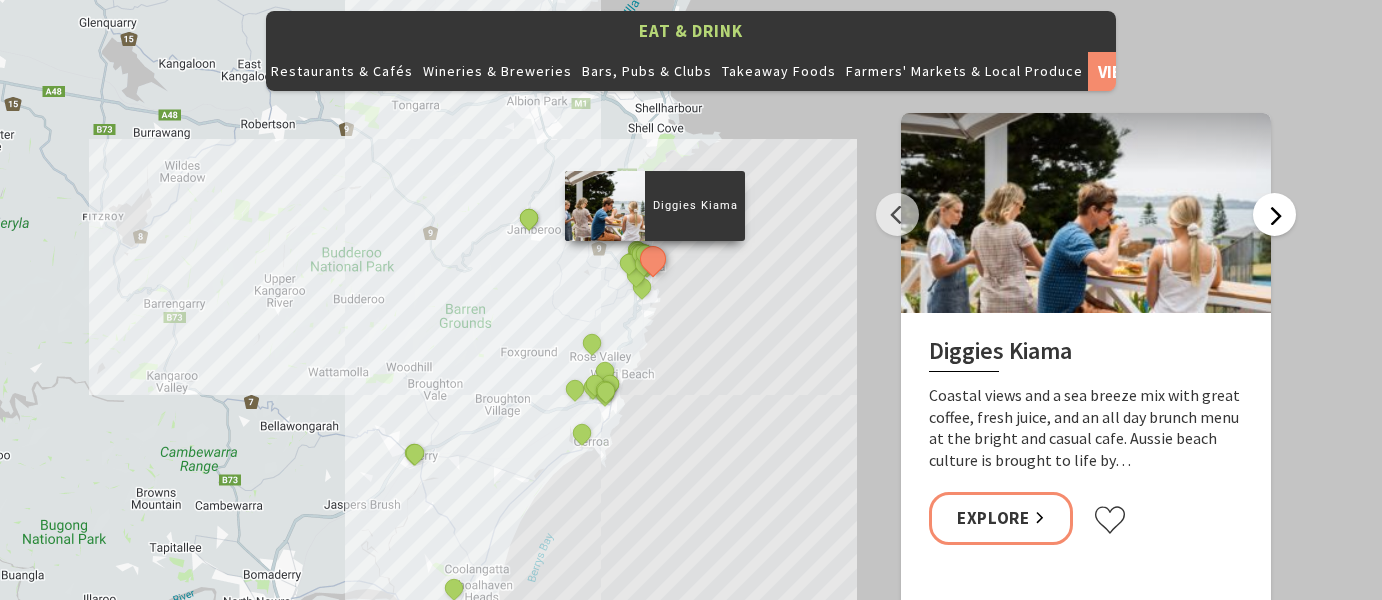 click on "Next" at bounding box center (1274, 214) 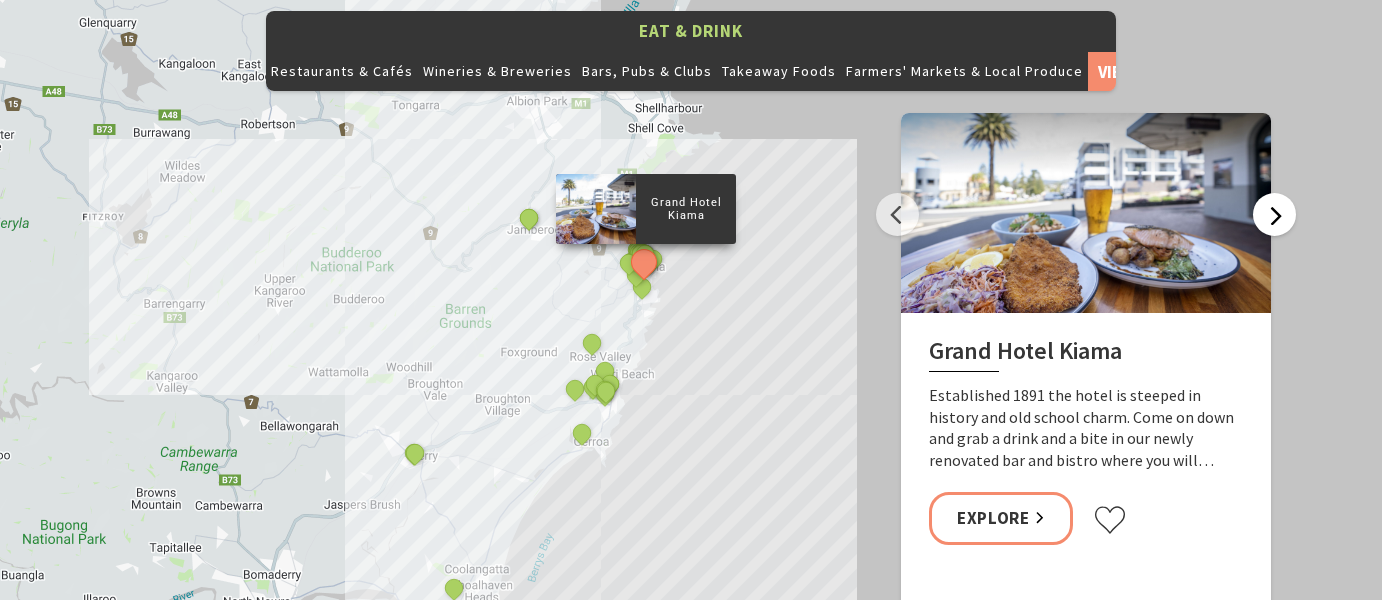 click on "Next" at bounding box center (1274, 214) 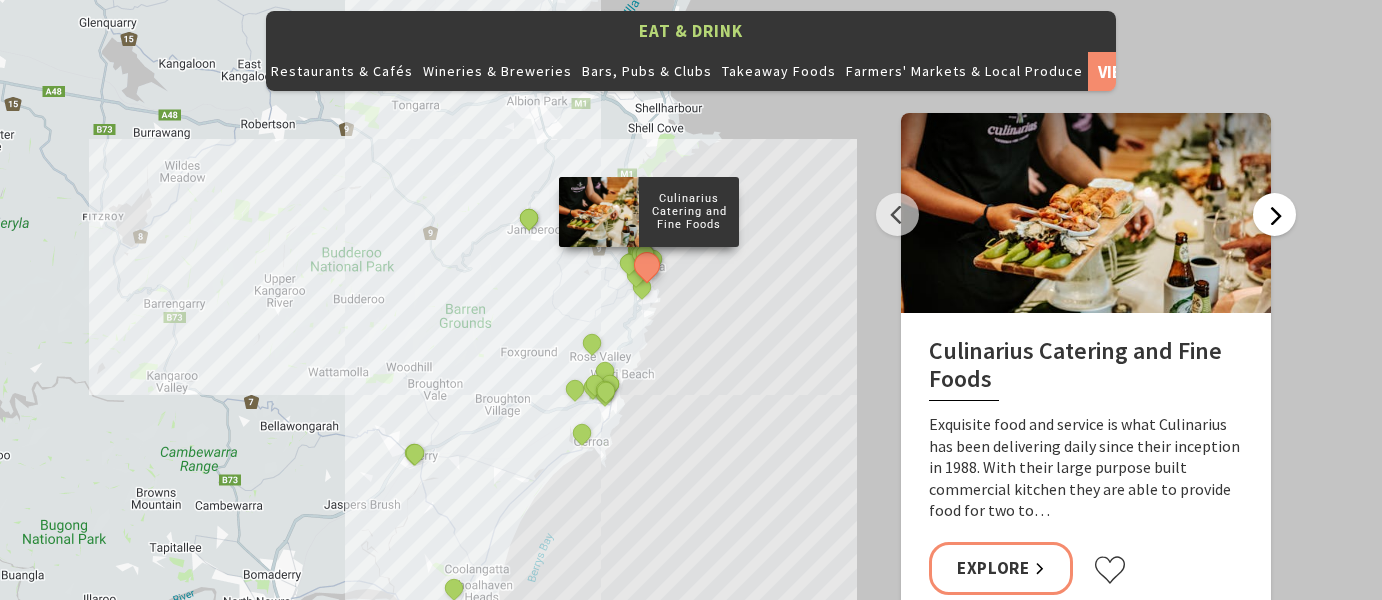 click on "Next" at bounding box center [1274, 214] 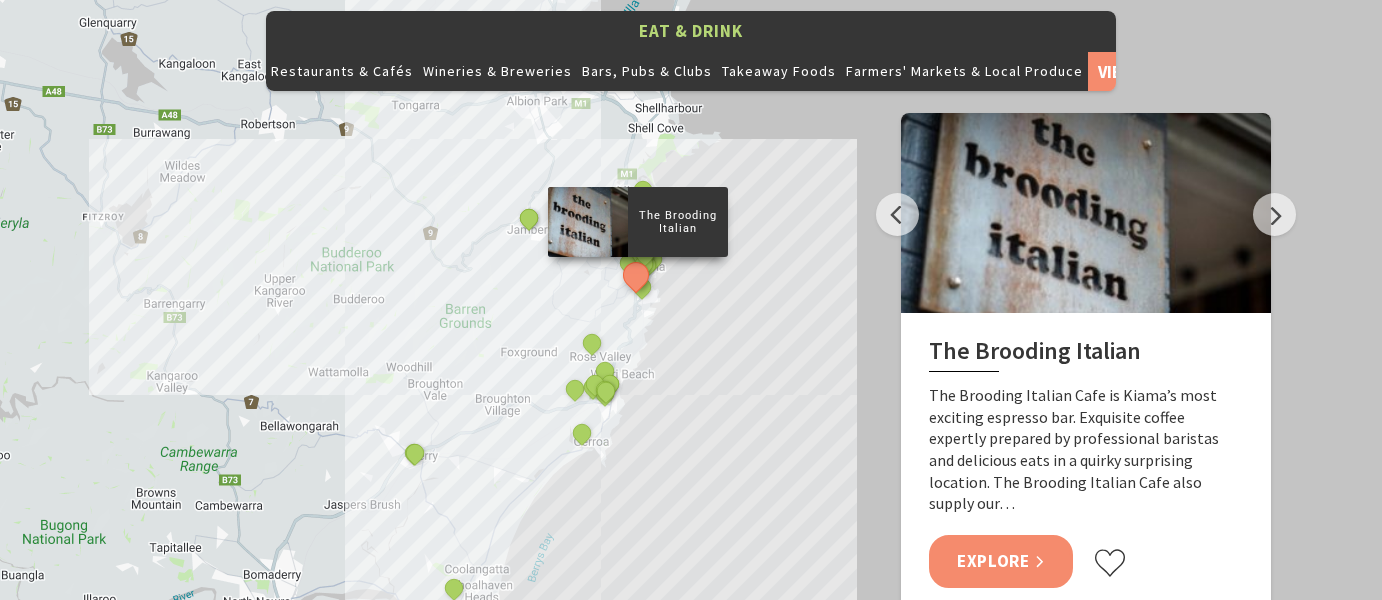 click on "Explore" at bounding box center [1001, 561] 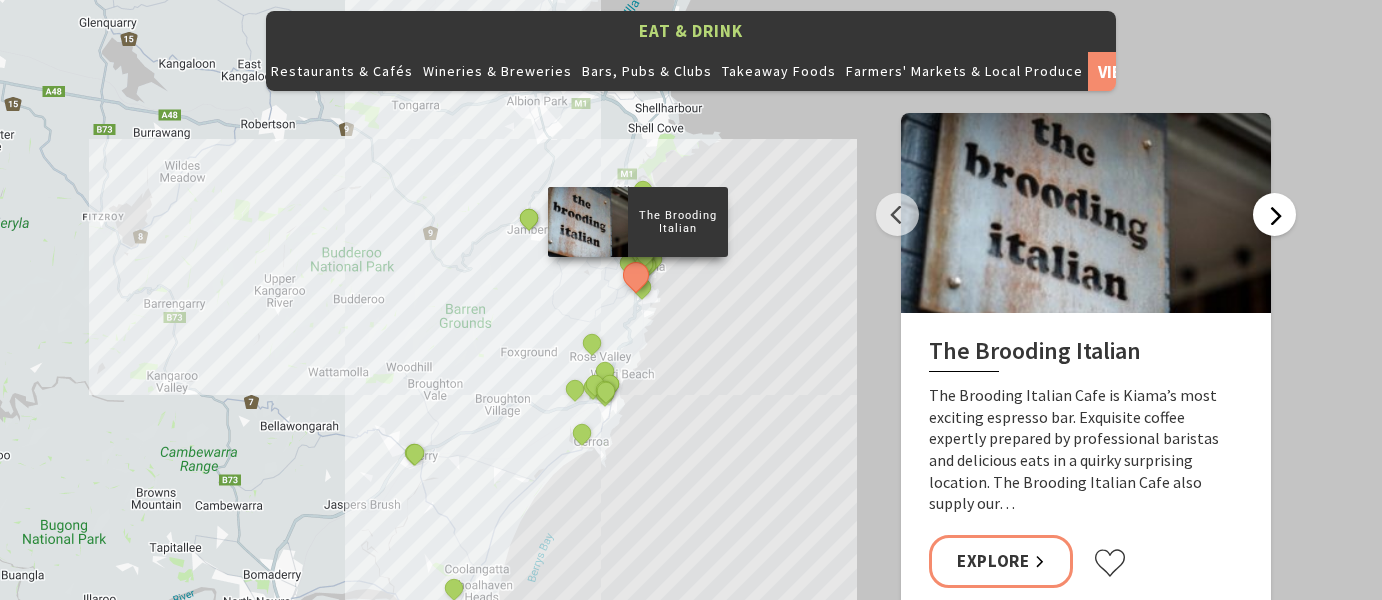 click on "Next" at bounding box center (1274, 214) 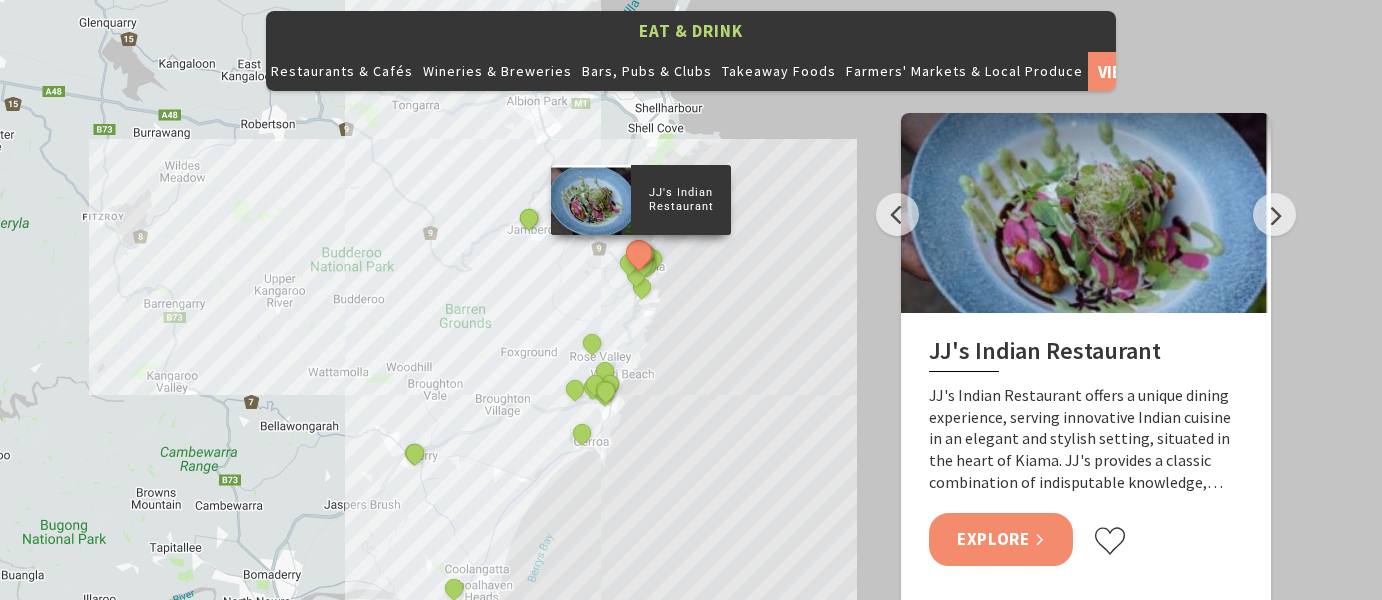 click on "Explore" at bounding box center (1001, 539) 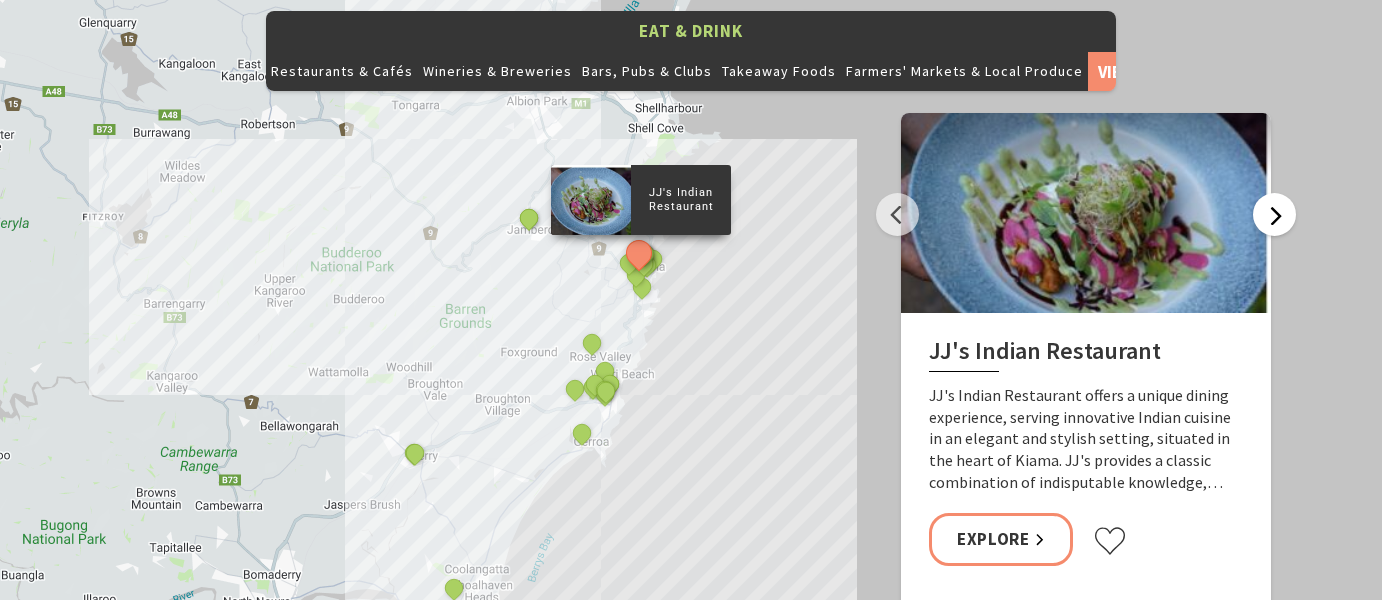 click on "Next" at bounding box center (1274, 214) 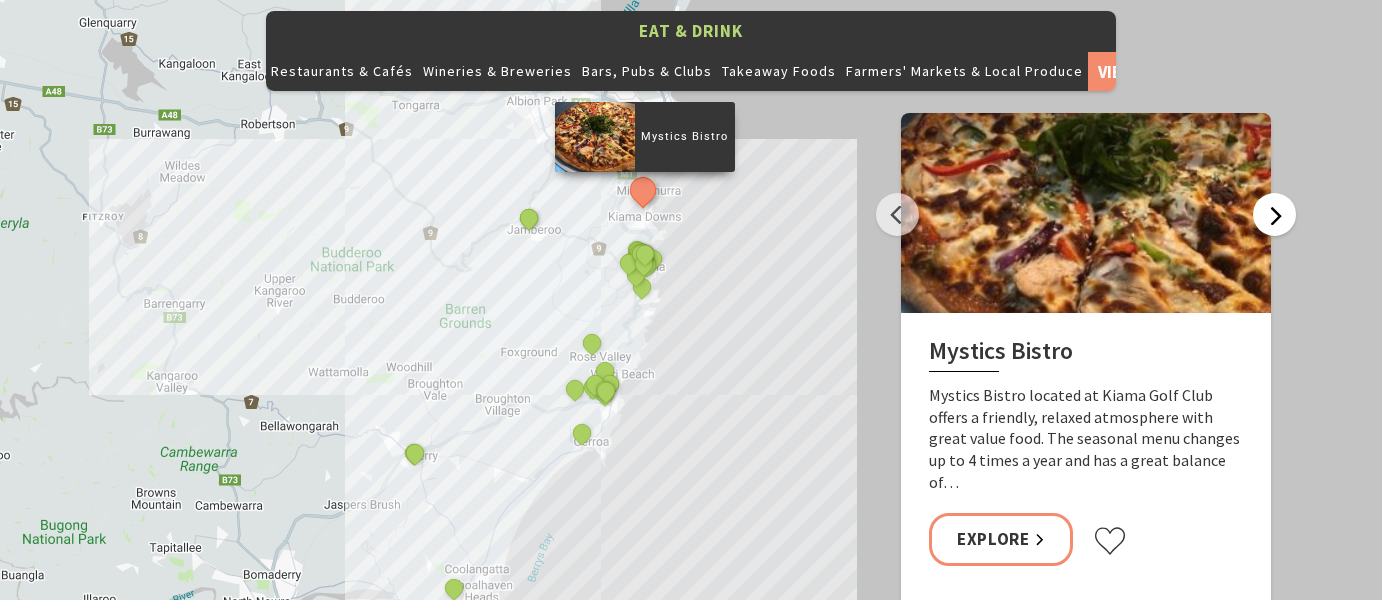 click on "Next" at bounding box center (1274, 214) 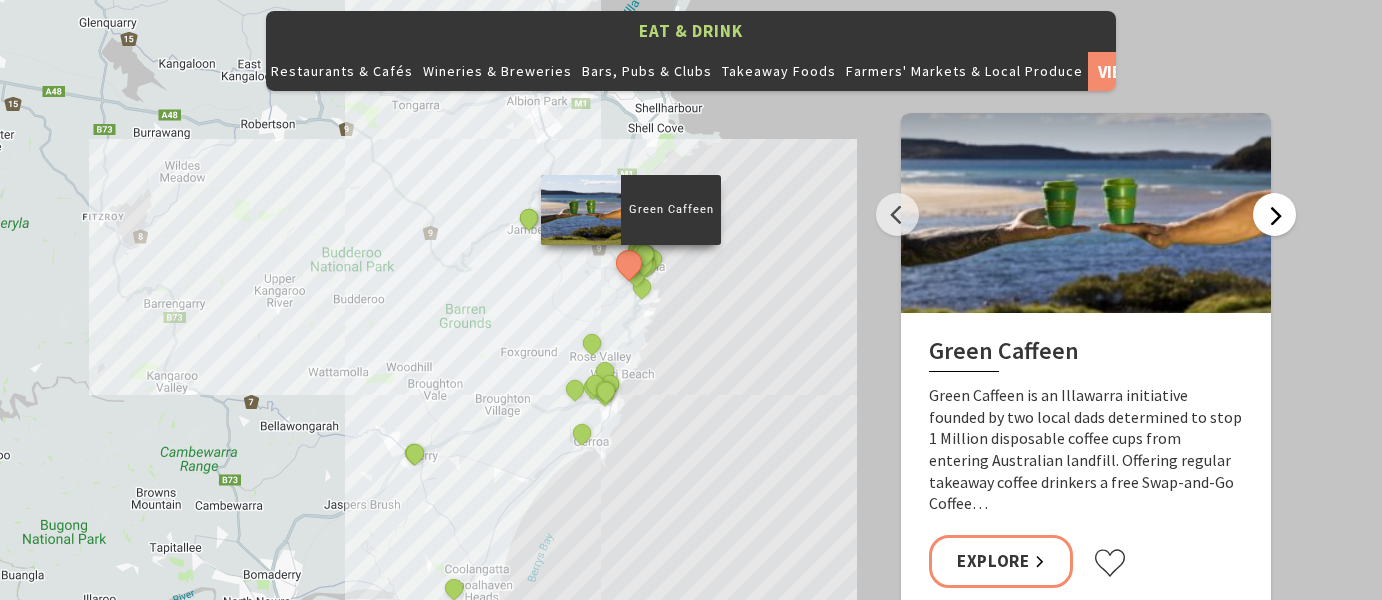 click on "Next" at bounding box center (1274, 214) 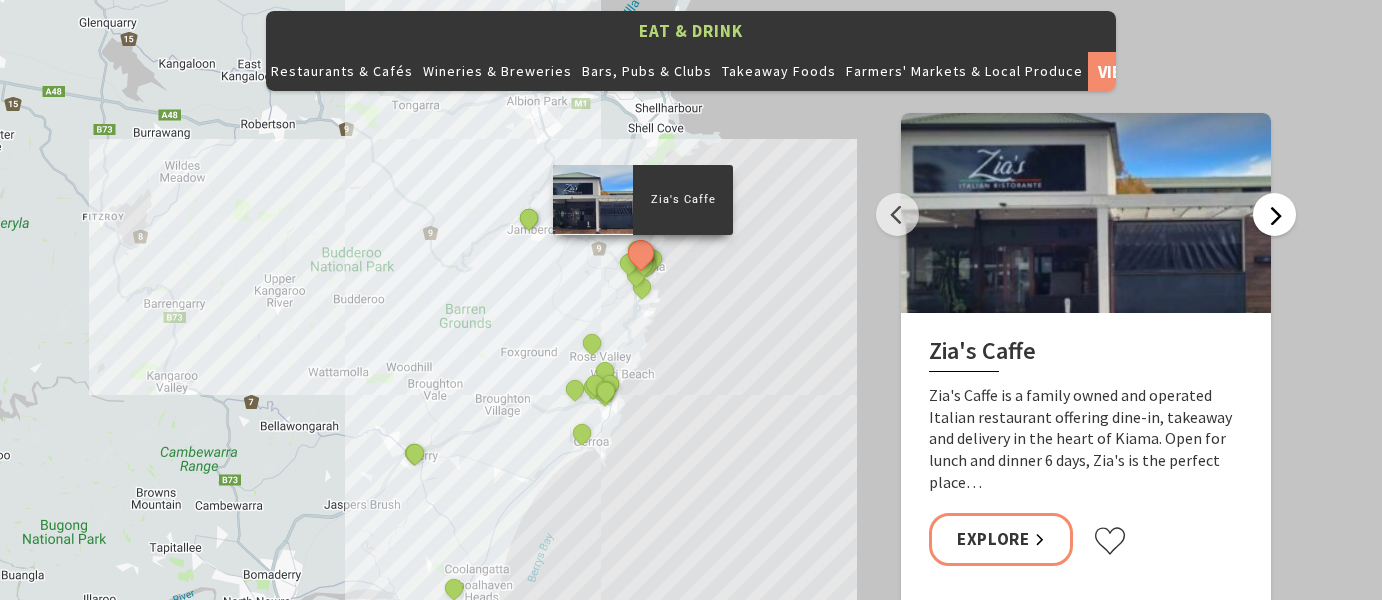 click on "Next" at bounding box center [1274, 214] 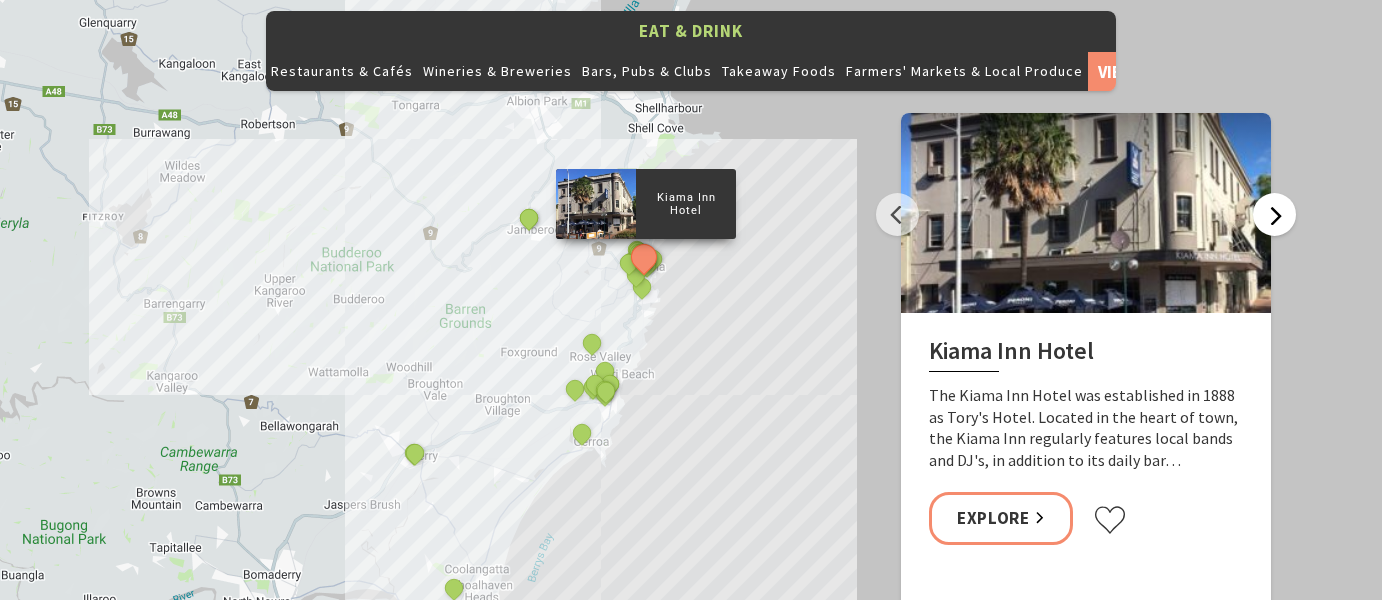 click on "Next" at bounding box center (1274, 214) 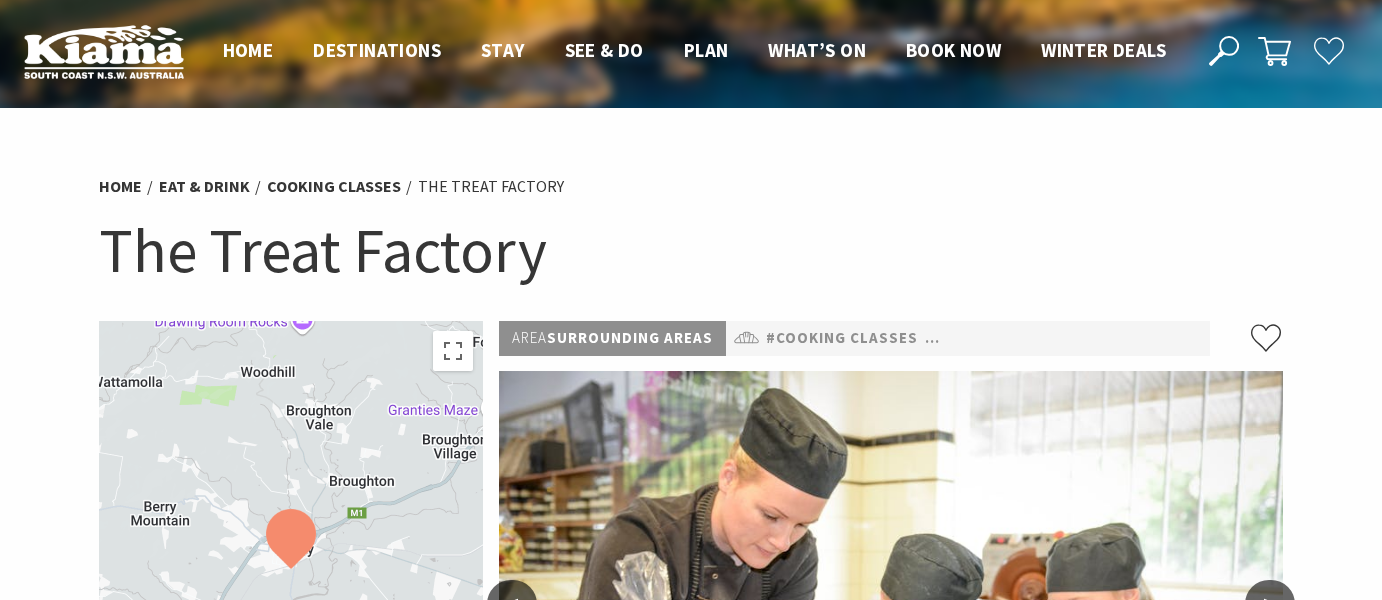 scroll, scrollTop: 0, scrollLeft: 0, axis: both 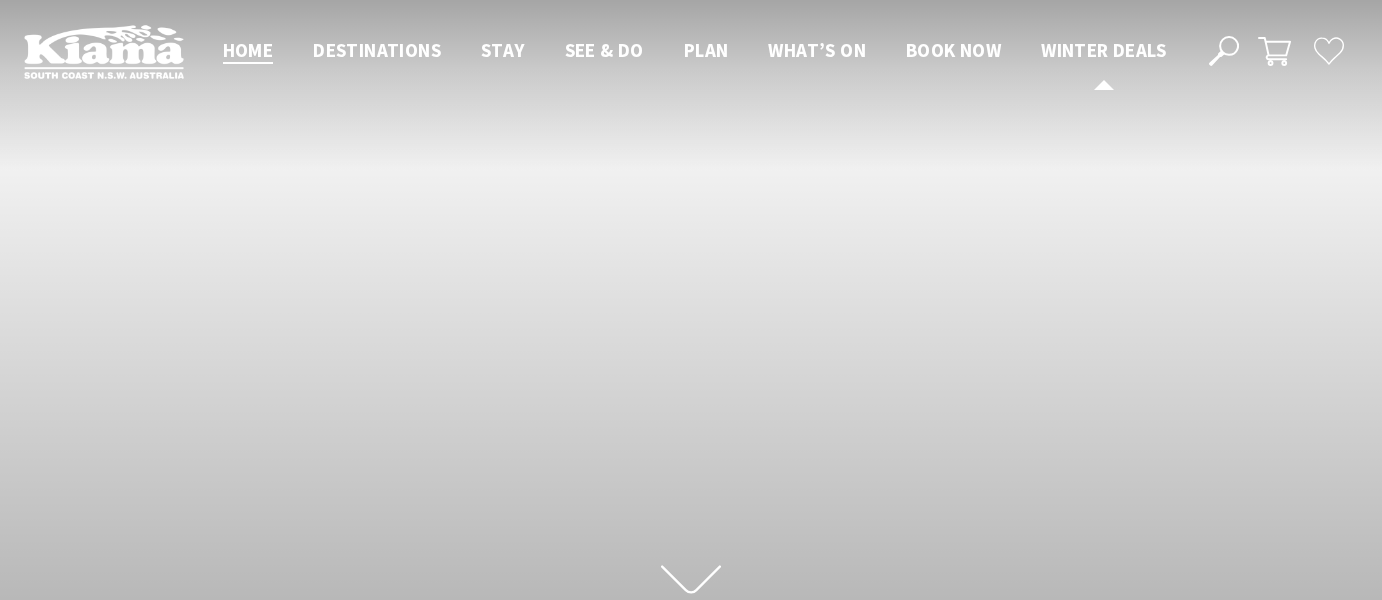 click on "Winter Deals" at bounding box center [1103, 50] 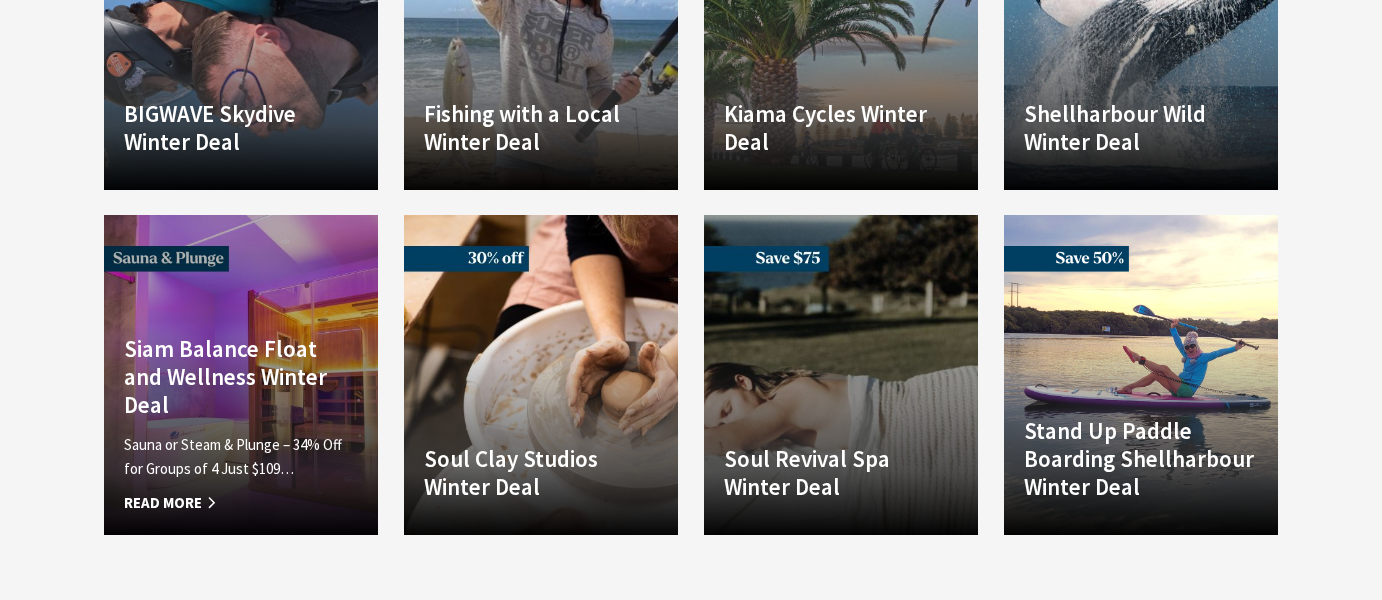 scroll, scrollTop: 1449, scrollLeft: 0, axis: vertical 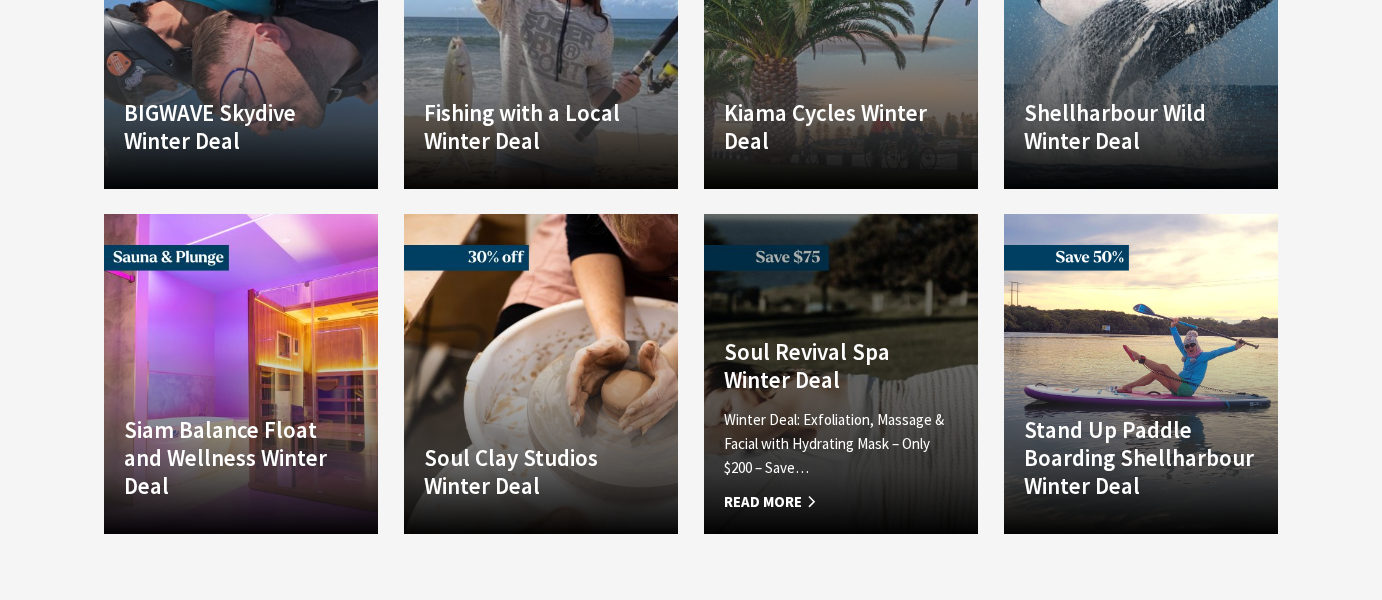 click on "Soul Revival Spa Winter Deal" at bounding box center [841, 365] 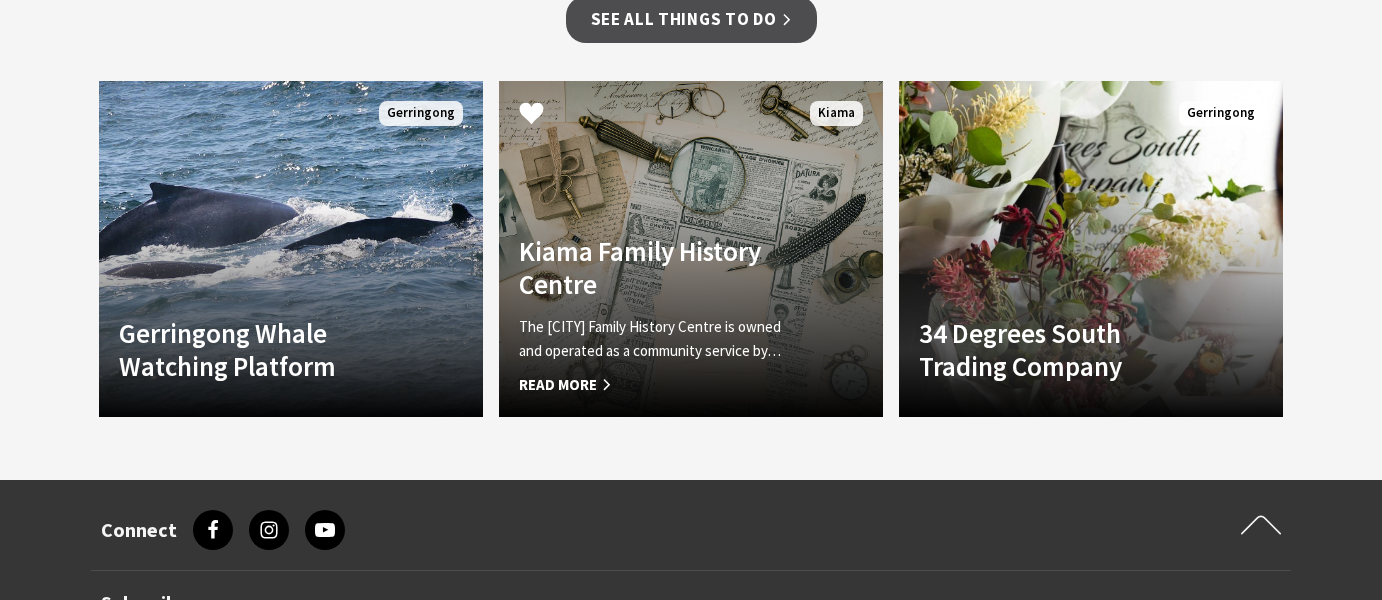 scroll, scrollTop: 2182, scrollLeft: 0, axis: vertical 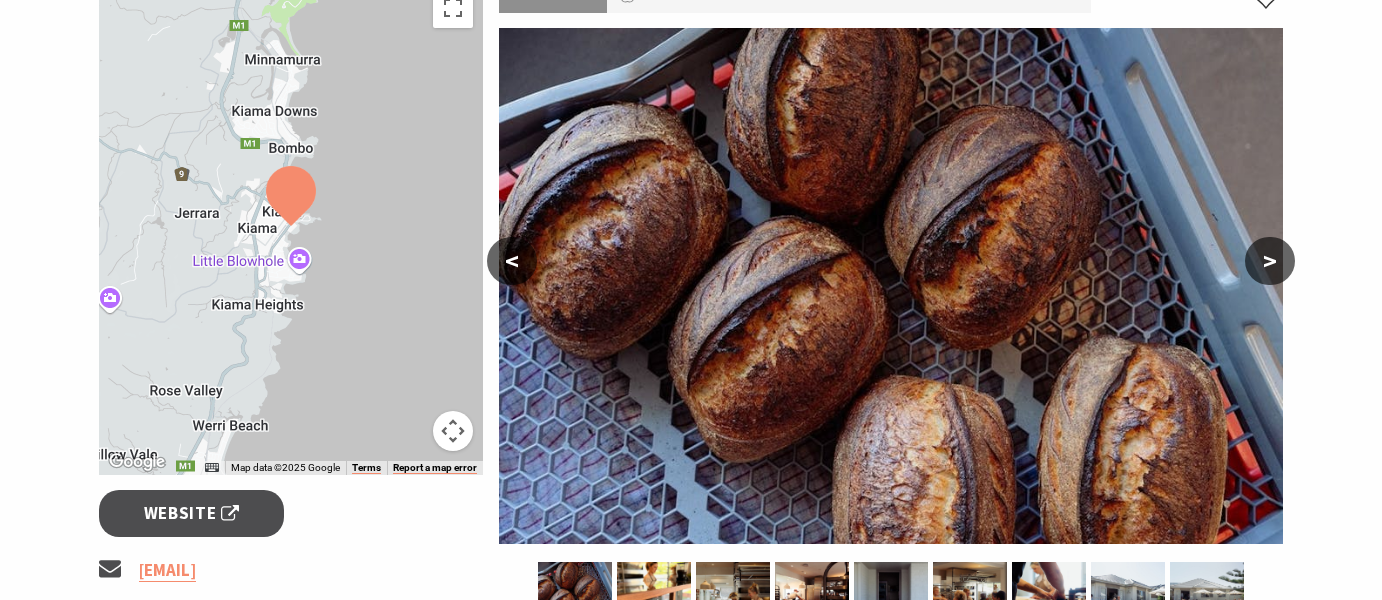 click on ">" at bounding box center [1270, 261] 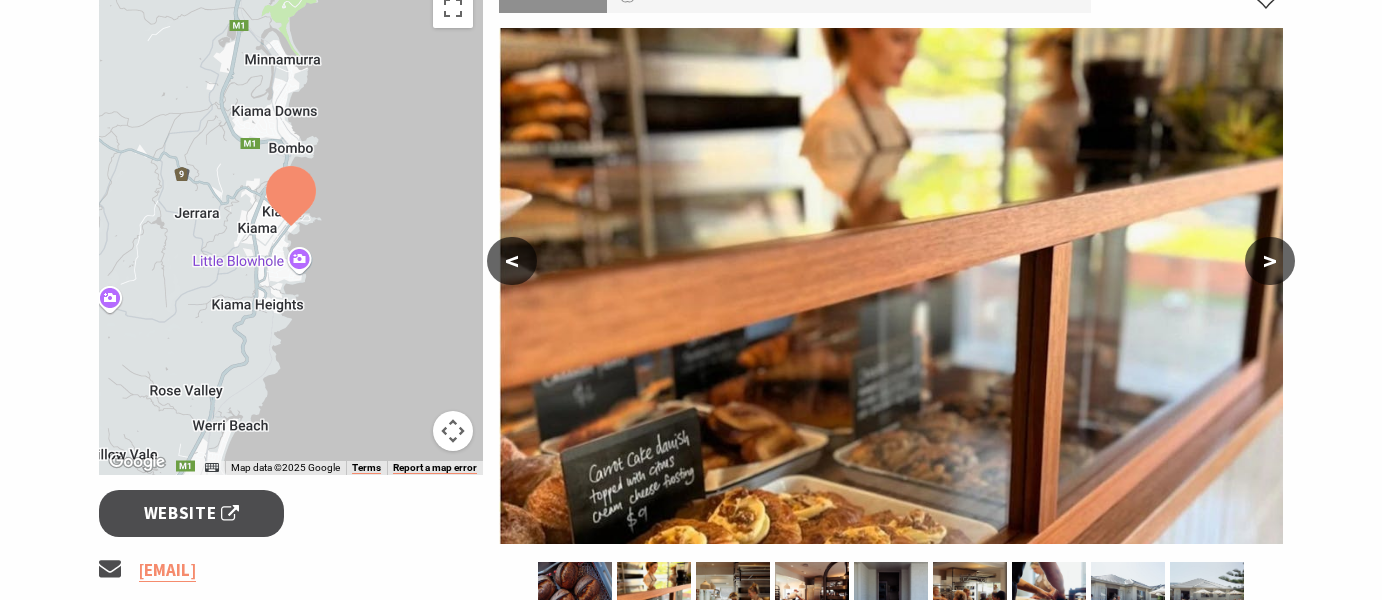 click on ">" at bounding box center [1270, 261] 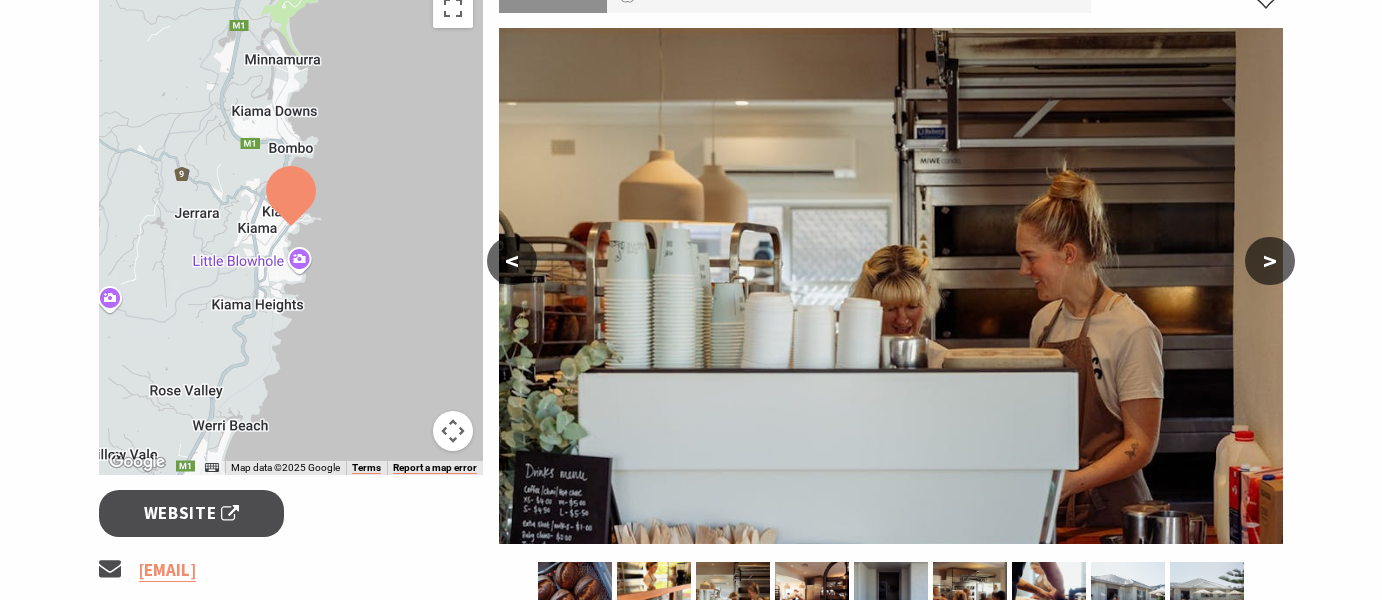 click on ">" at bounding box center (1270, 261) 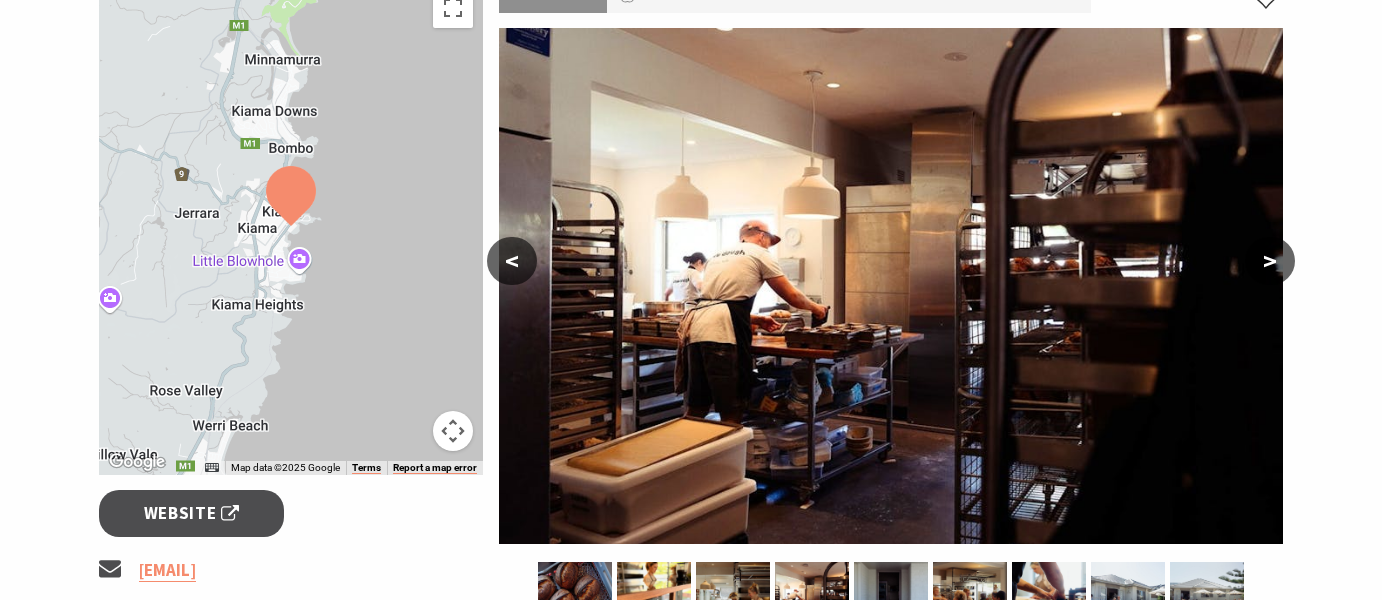 click on ">" at bounding box center (1270, 261) 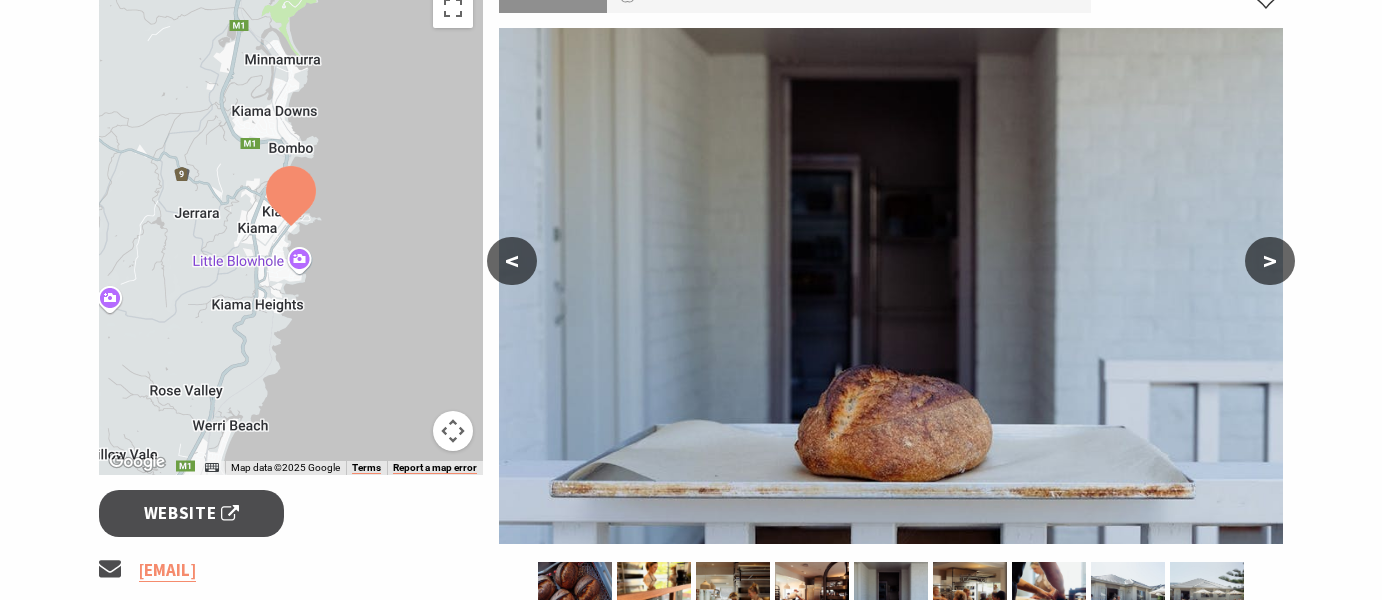 click on ">" at bounding box center (1270, 261) 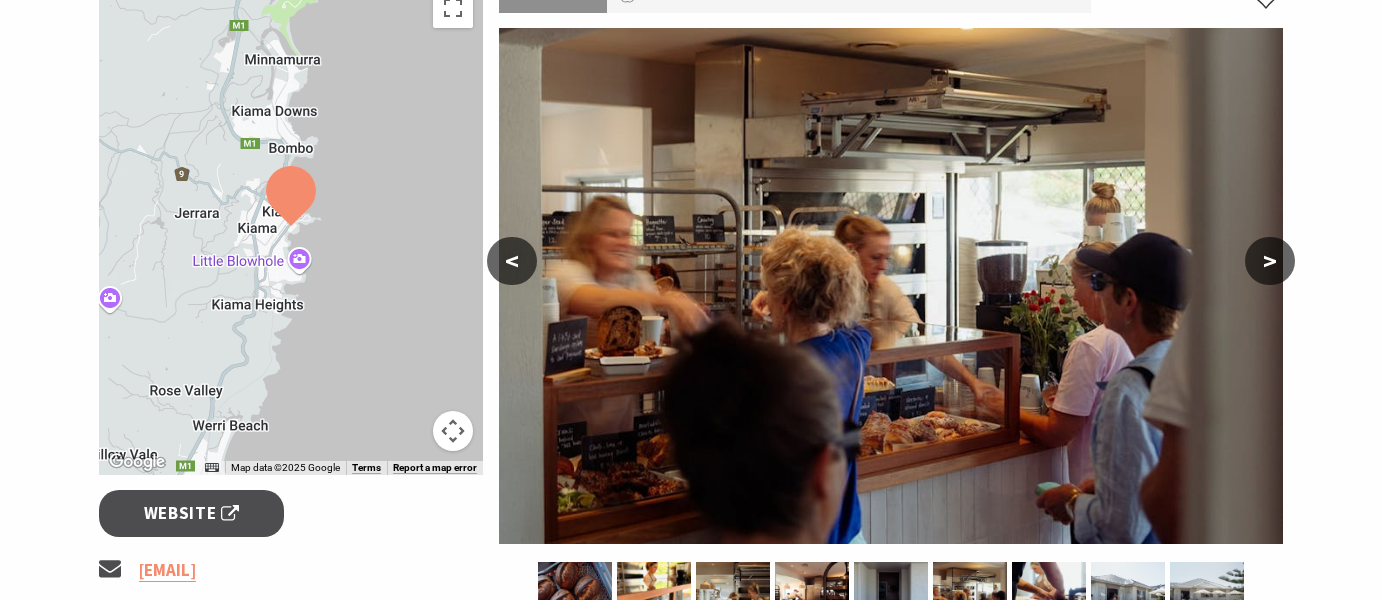 click on ">" at bounding box center [1270, 261] 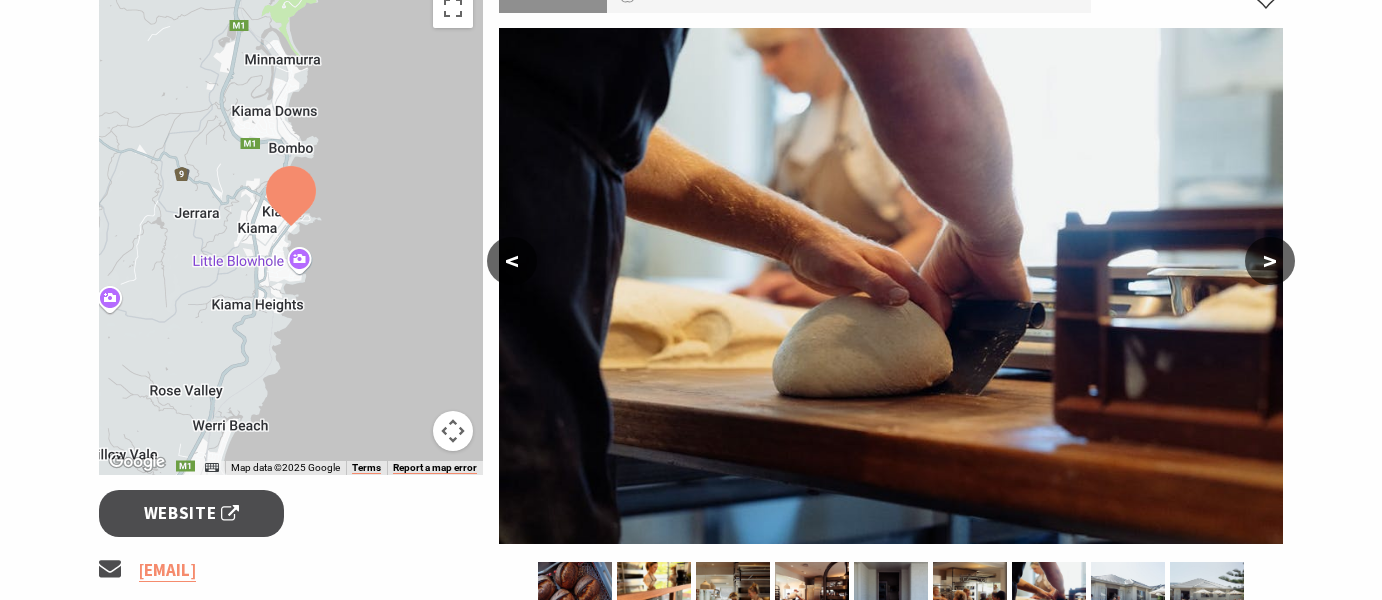 click on ">" at bounding box center [1270, 261] 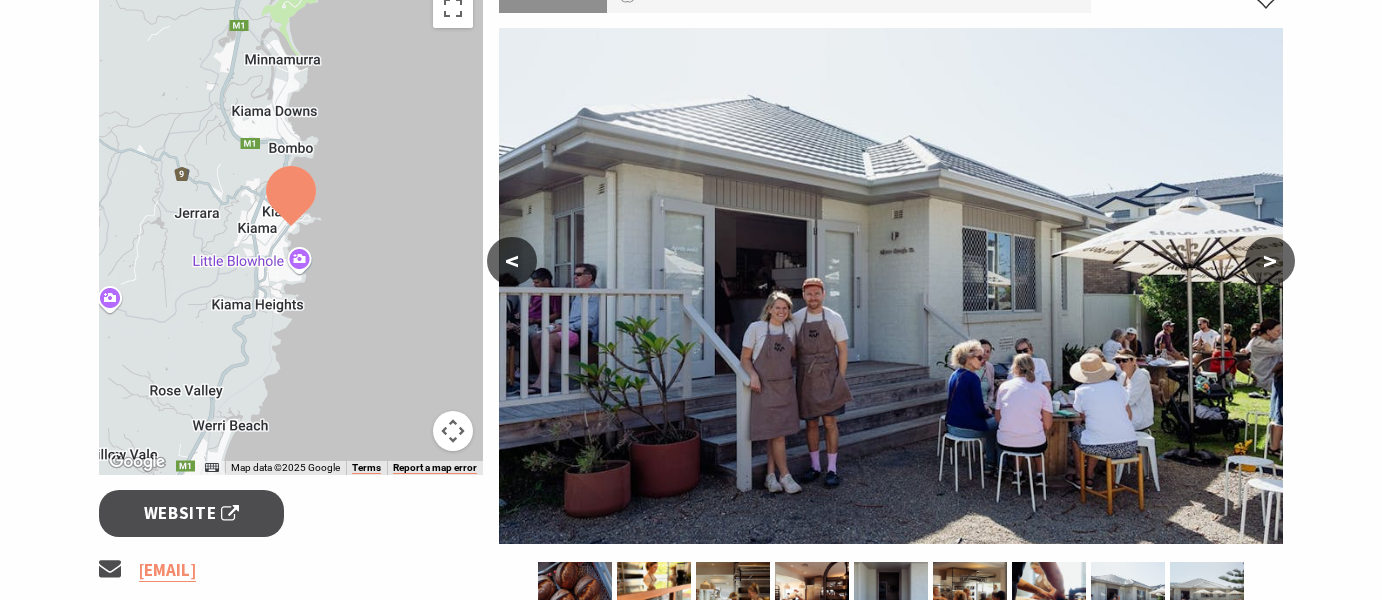 click on ">" at bounding box center [1270, 261] 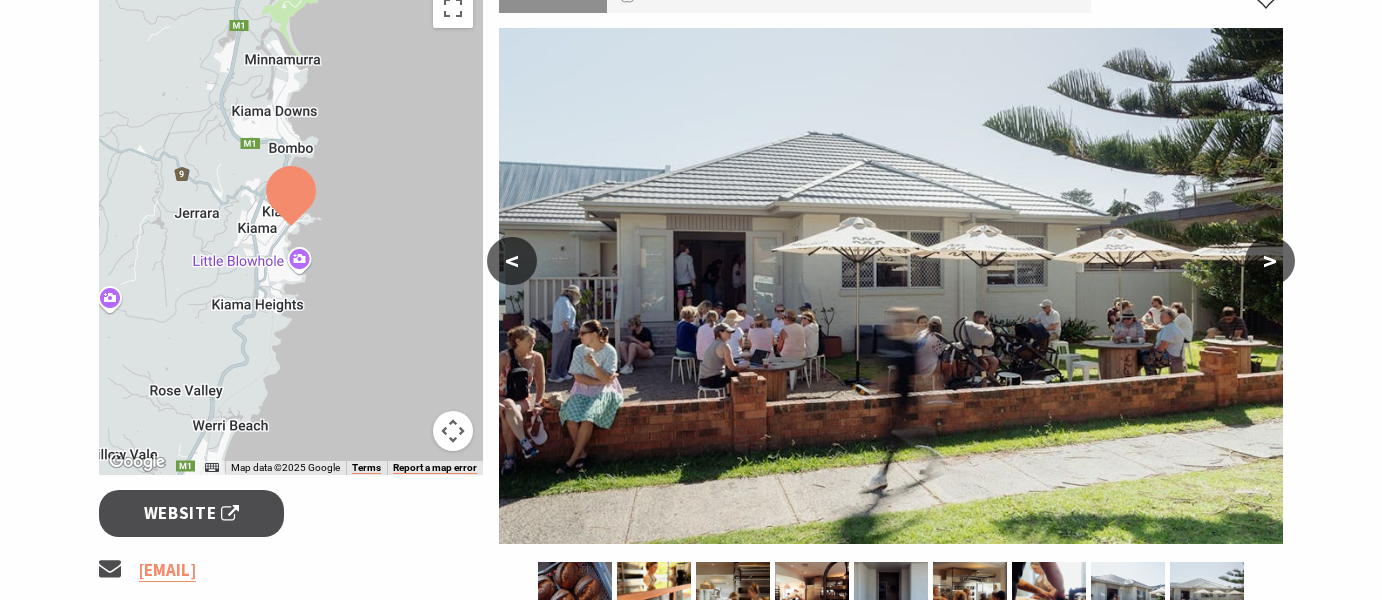 click on ">" at bounding box center [1270, 261] 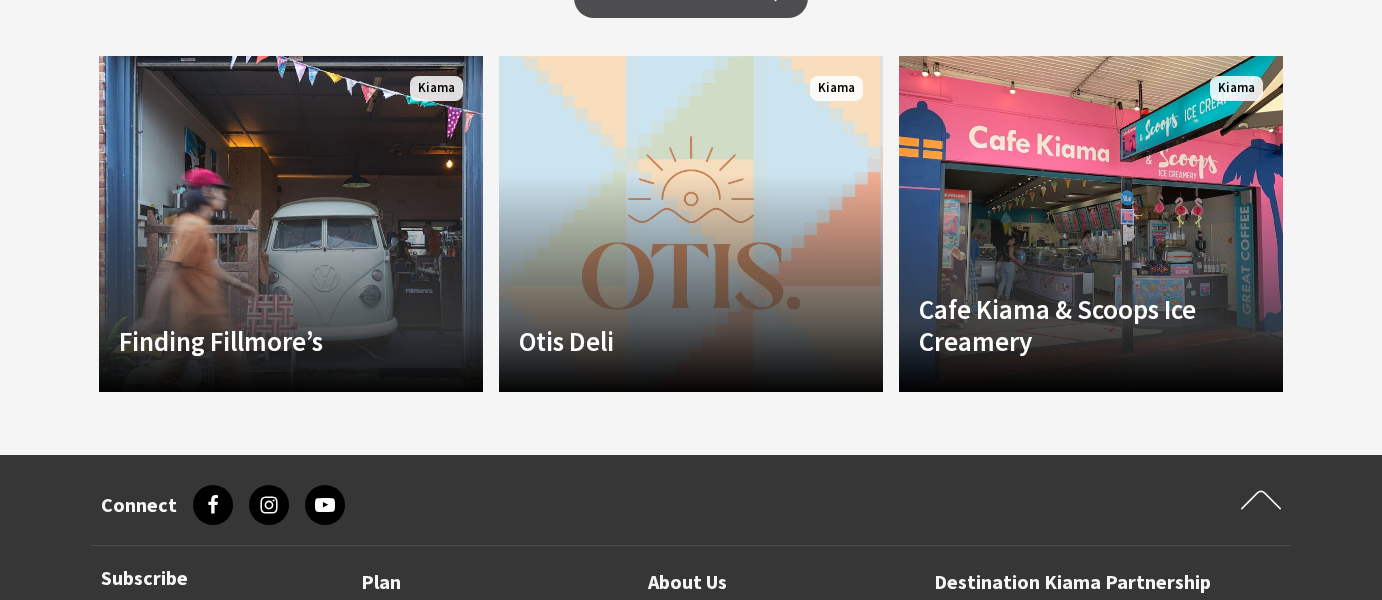 scroll, scrollTop: 1866, scrollLeft: 0, axis: vertical 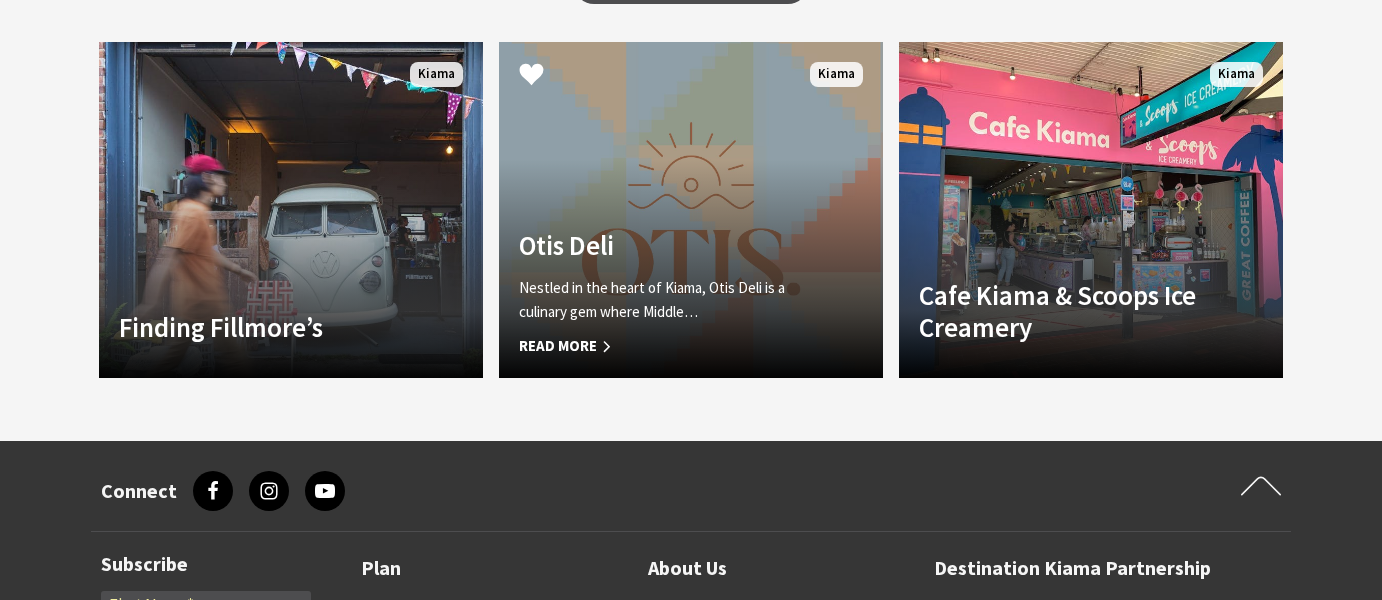 click on "Read More" at bounding box center (662, 346) 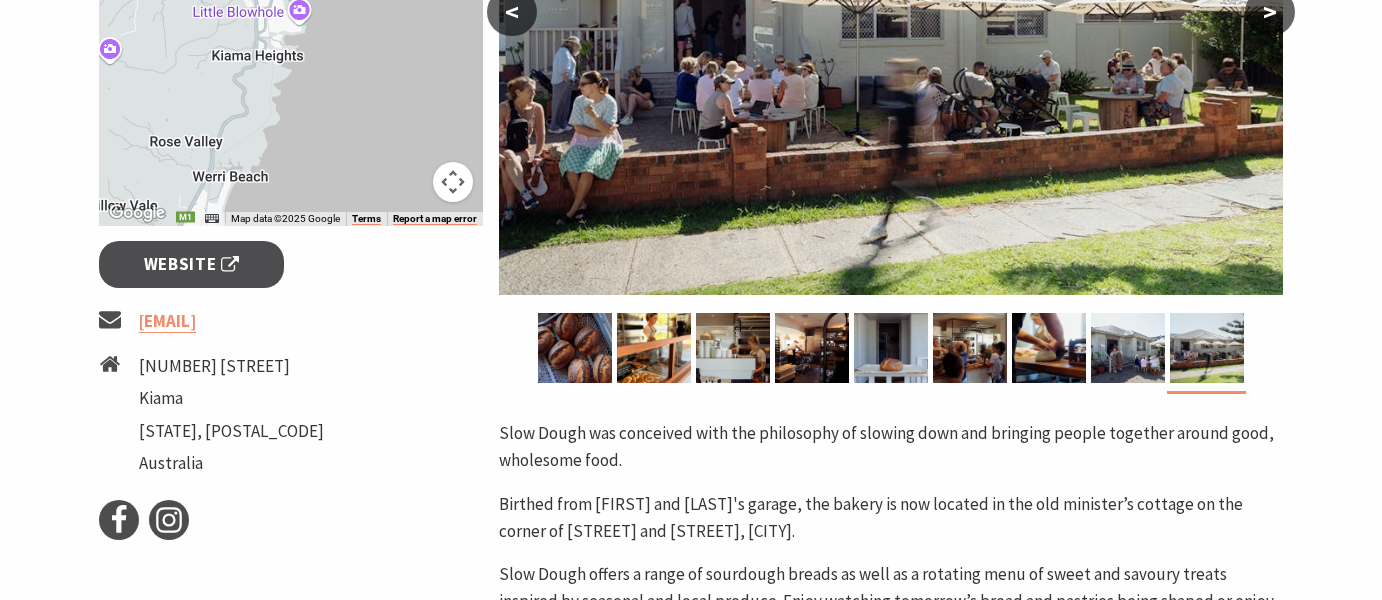 scroll, scrollTop: 549, scrollLeft: 0, axis: vertical 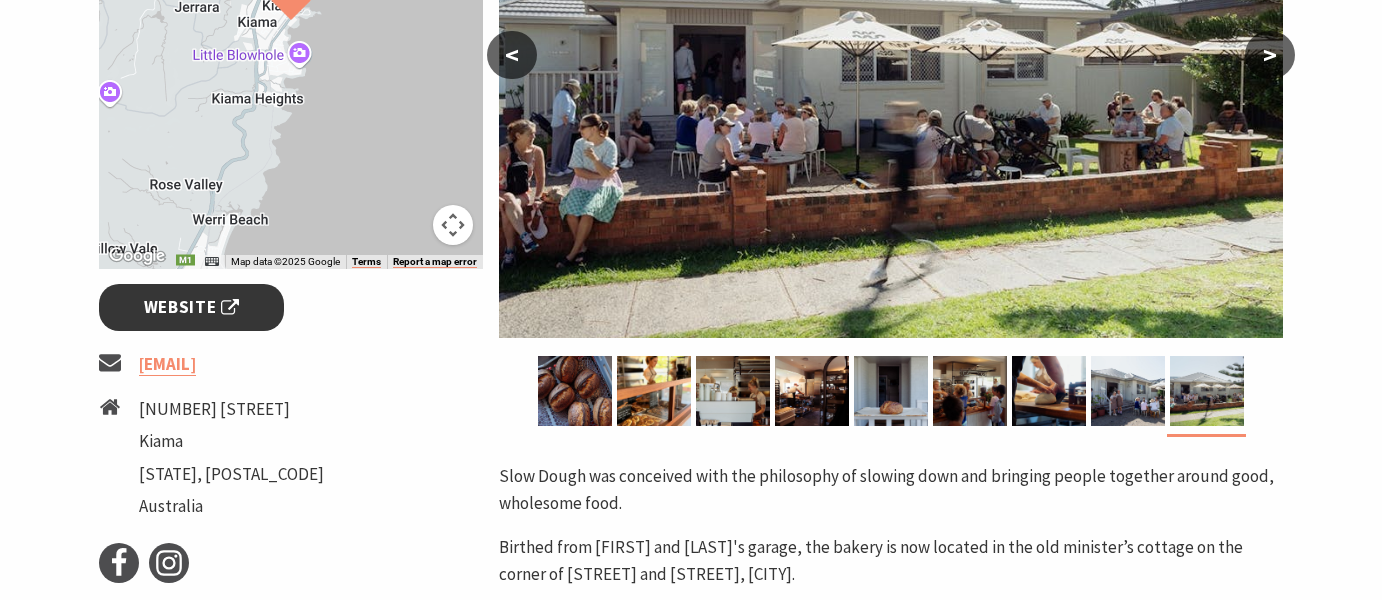 click on "Website" at bounding box center (192, 307) 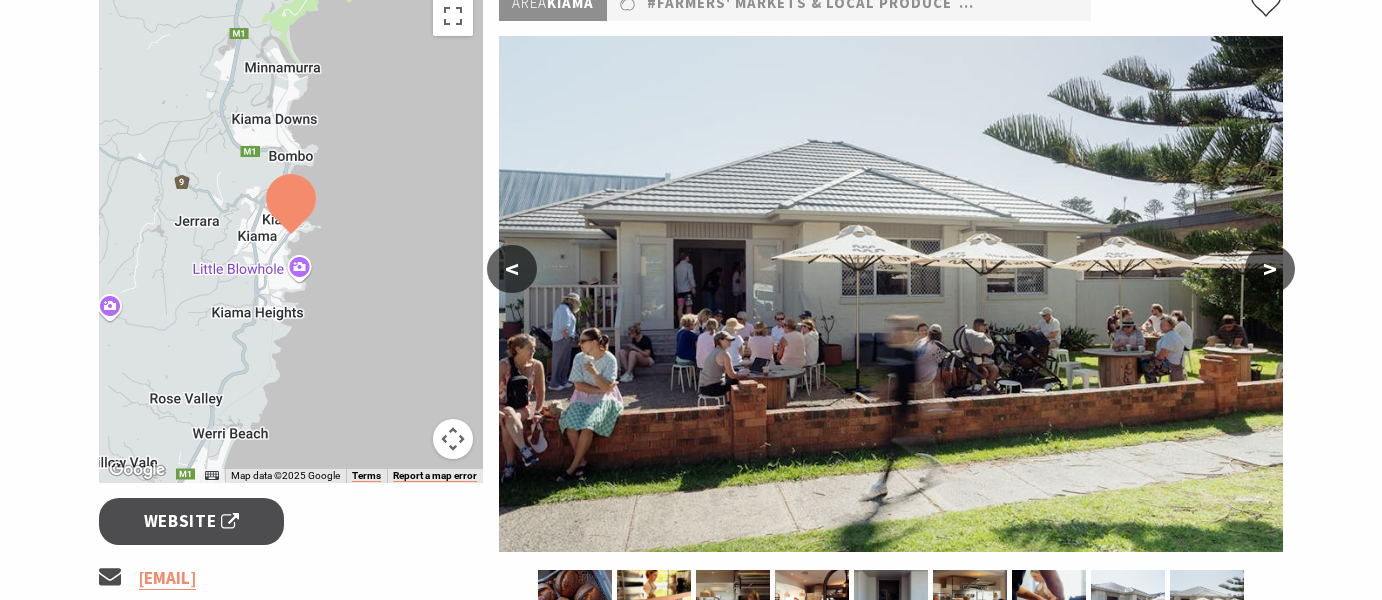 scroll, scrollTop: 290, scrollLeft: 0, axis: vertical 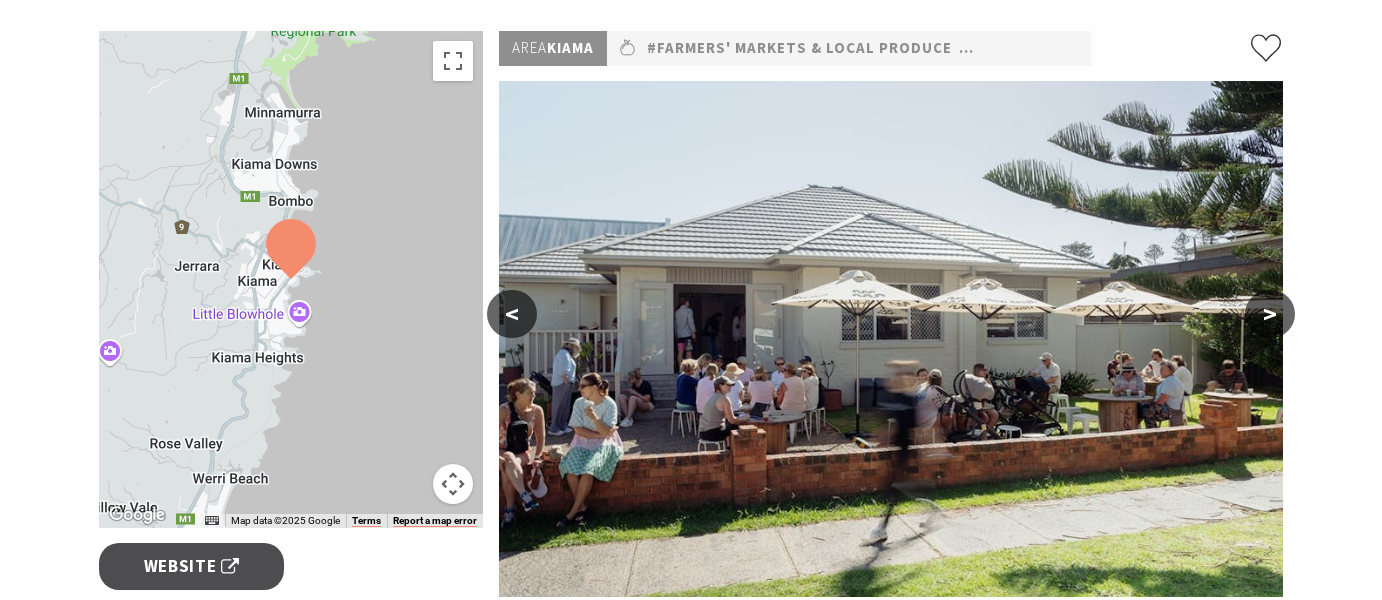 click on ">" at bounding box center [1270, 314] 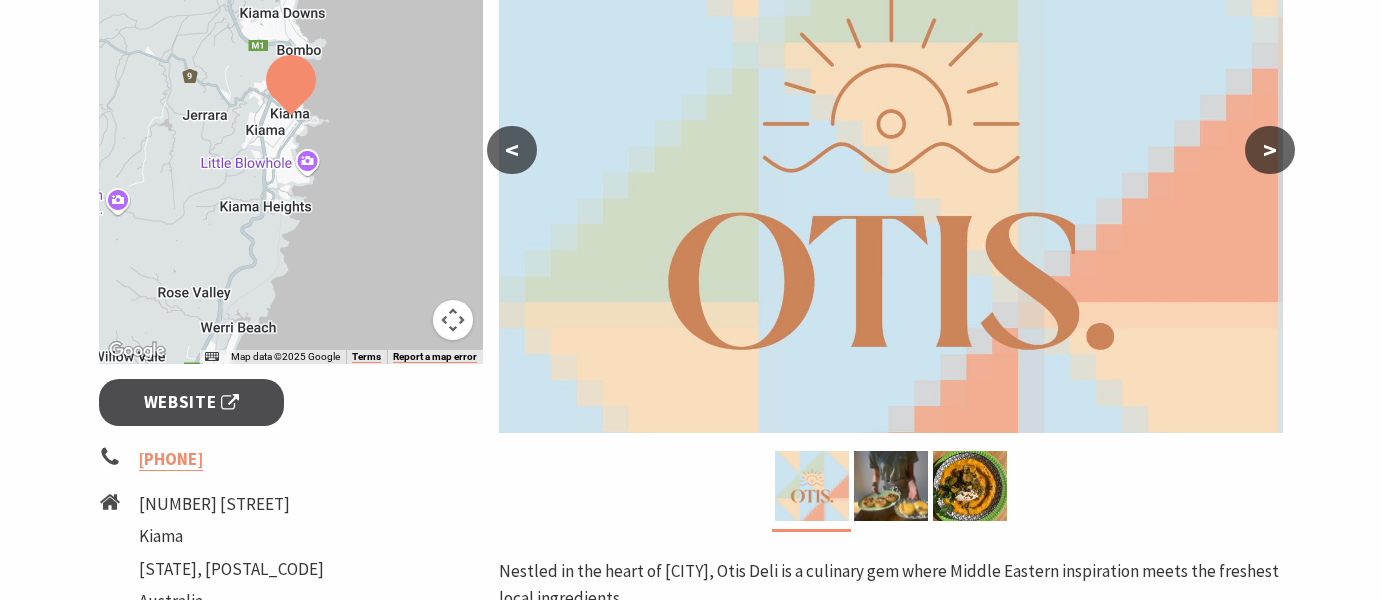 scroll, scrollTop: 423, scrollLeft: 0, axis: vertical 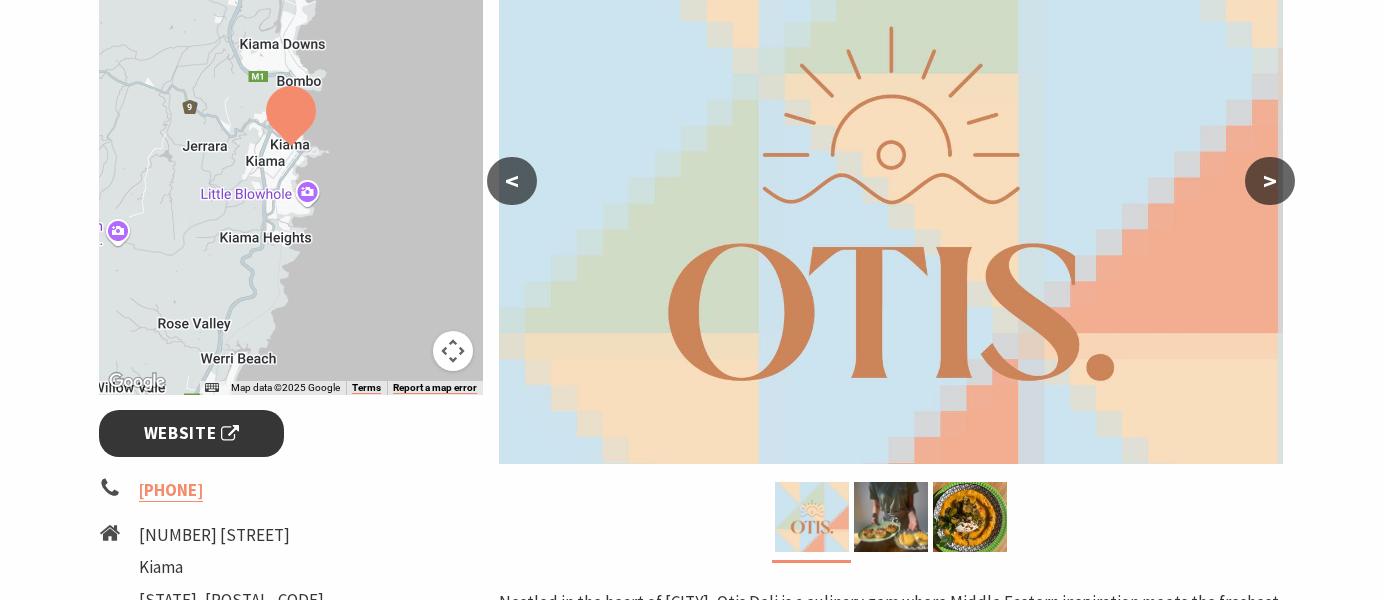 click on "Website" at bounding box center [192, 433] 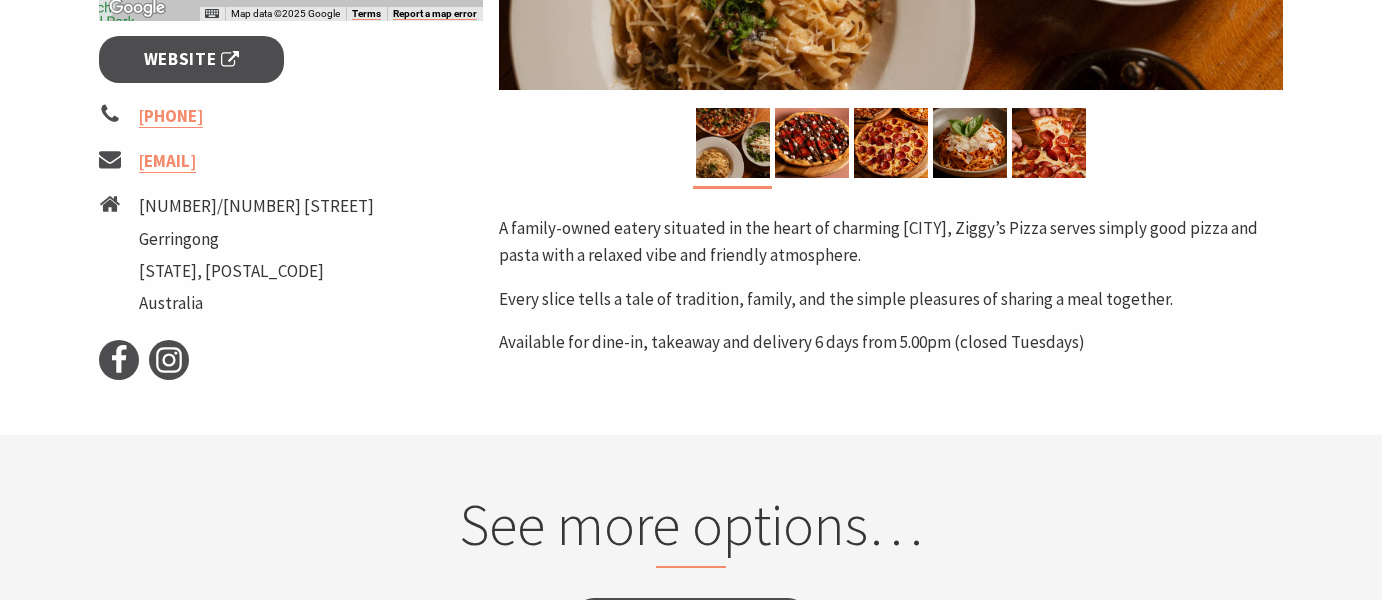scroll, scrollTop: 806, scrollLeft: 0, axis: vertical 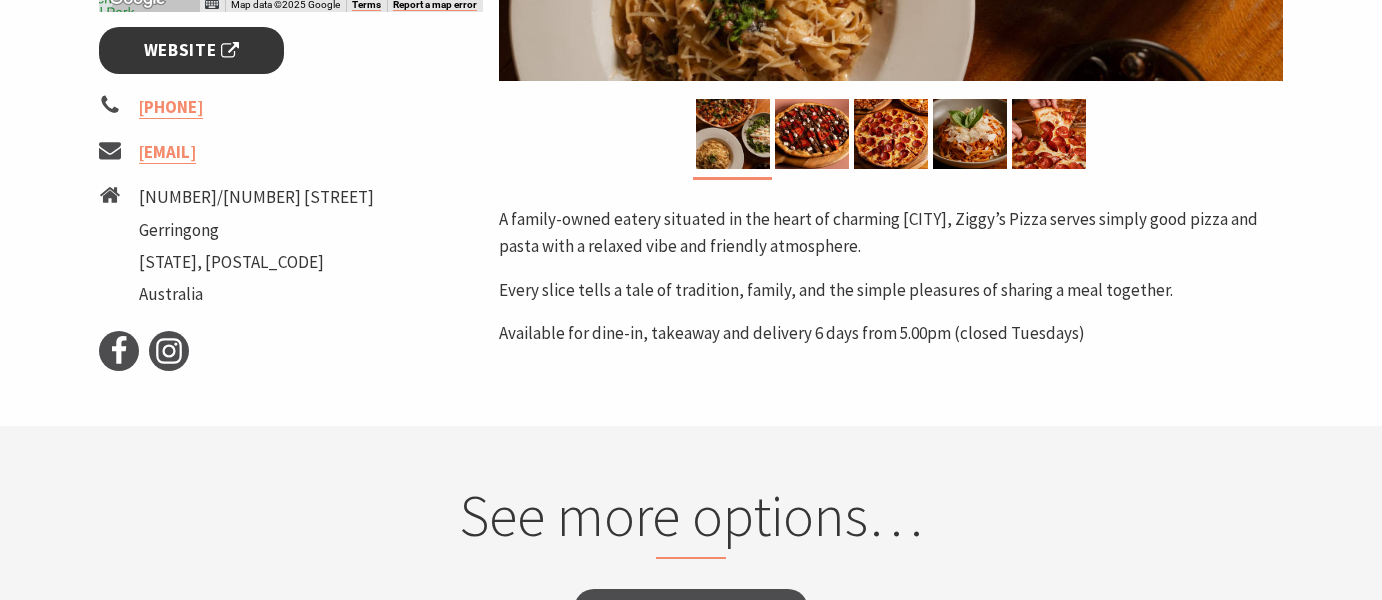 click on "Website" at bounding box center [192, 50] 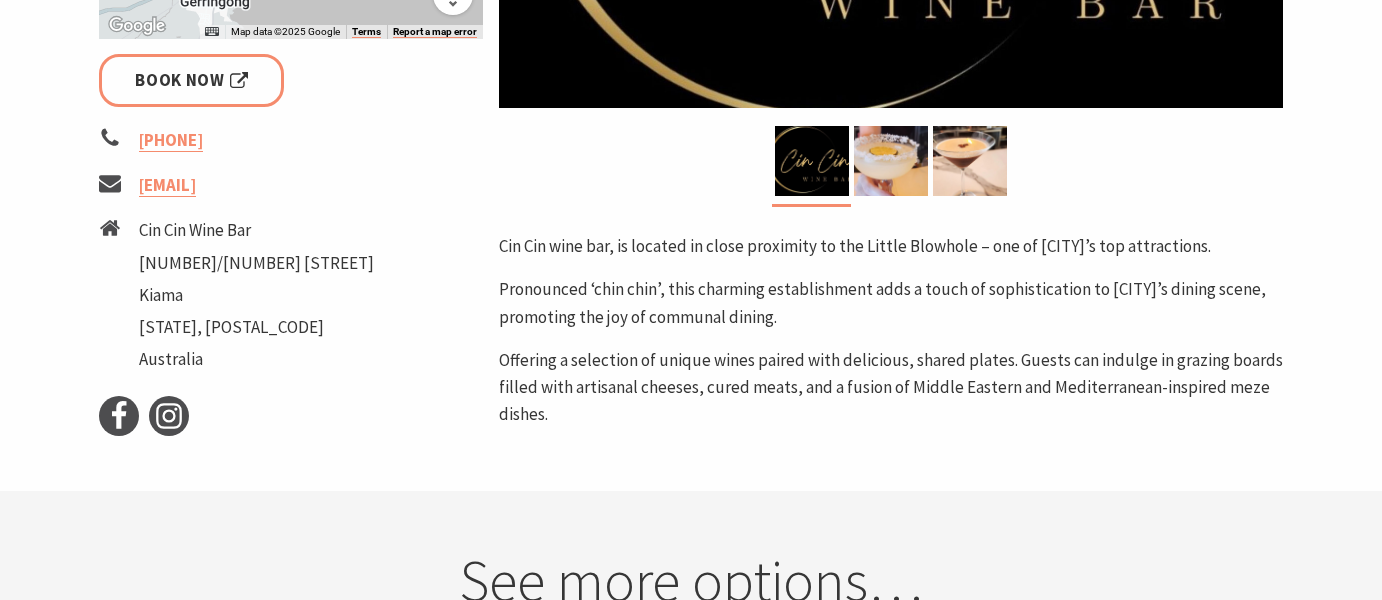 scroll, scrollTop: 785, scrollLeft: 0, axis: vertical 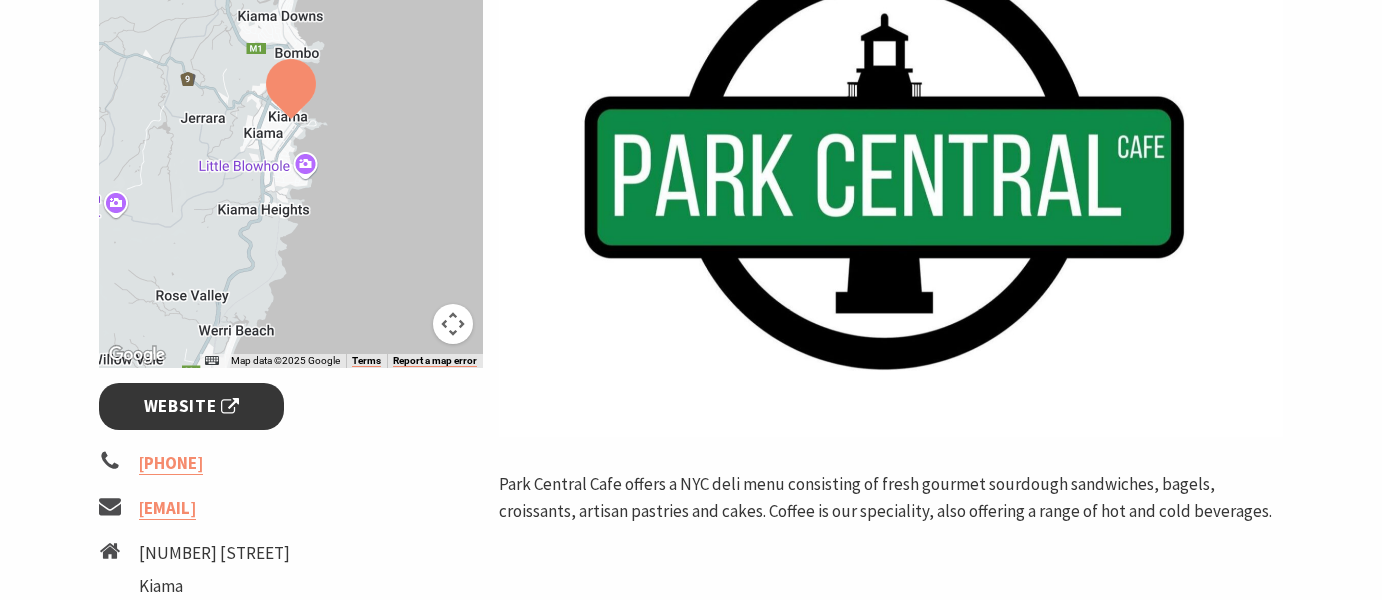 click on "Website" at bounding box center [192, 406] 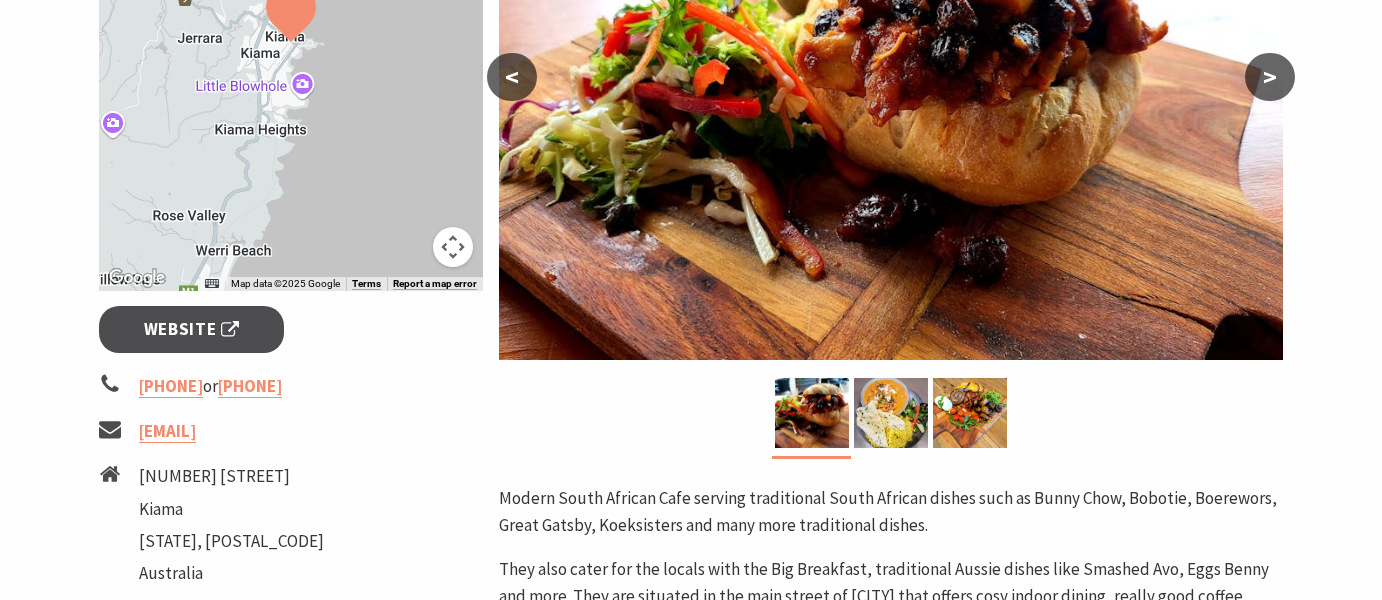 scroll, scrollTop: 542, scrollLeft: 0, axis: vertical 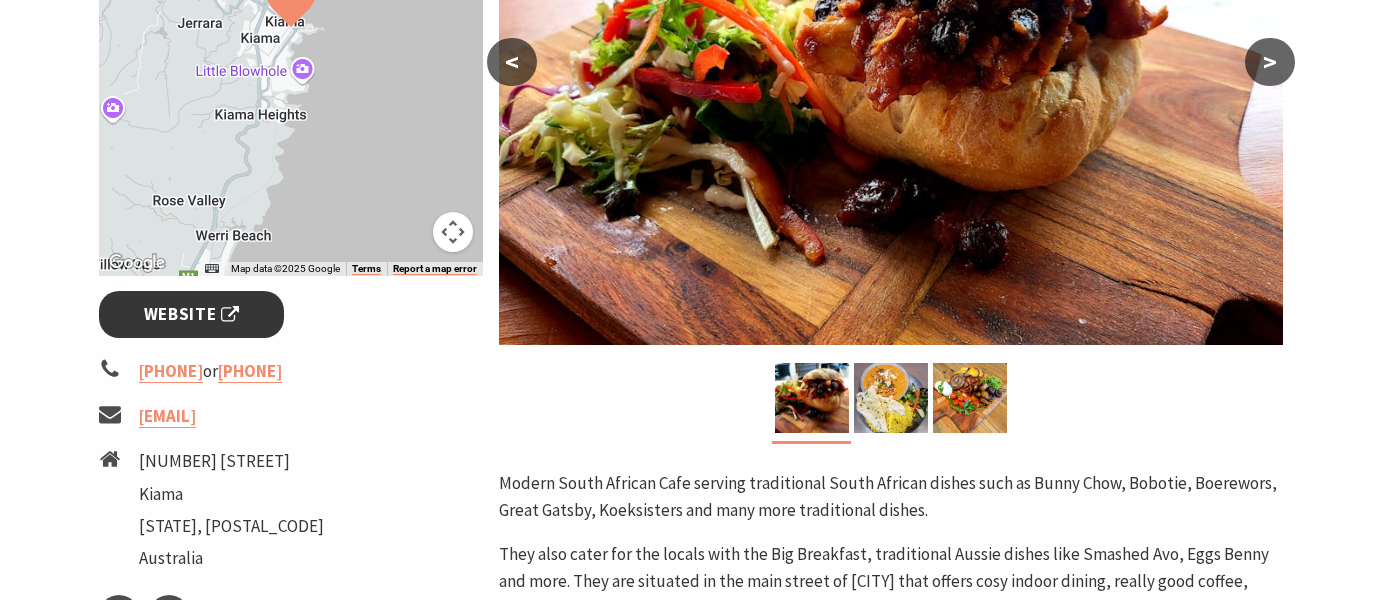 click on "Website" at bounding box center [192, 314] 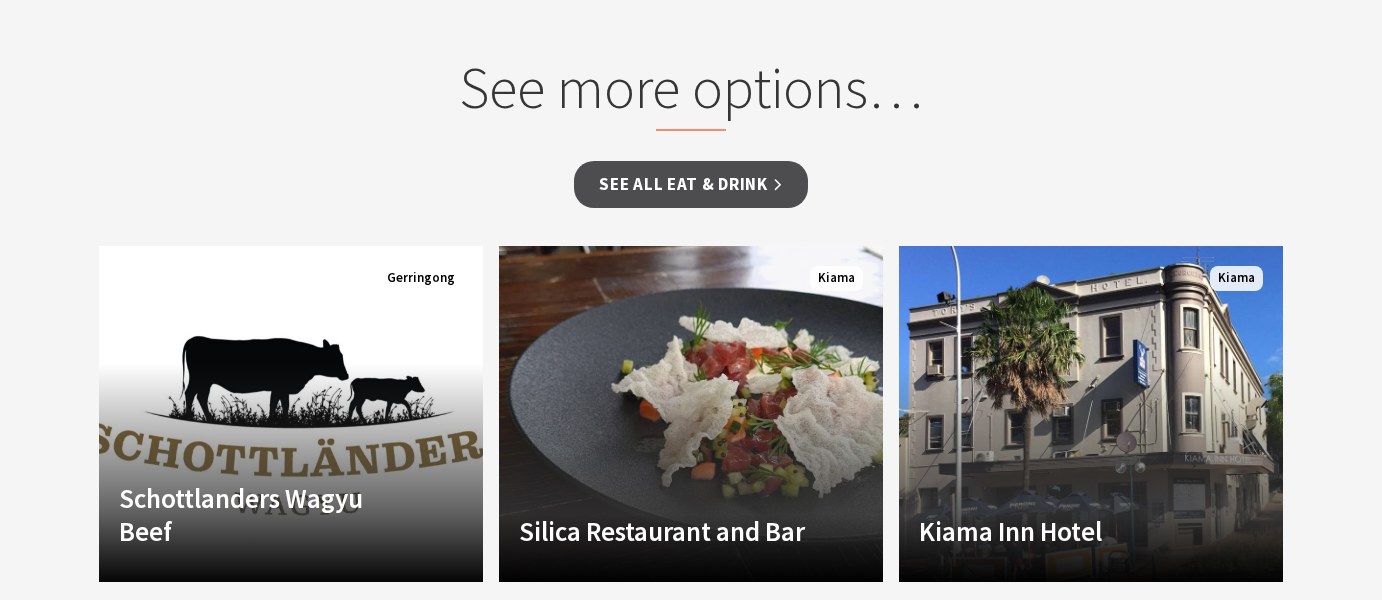 scroll, scrollTop: 1596, scrollLeft: 0, axis: vertical 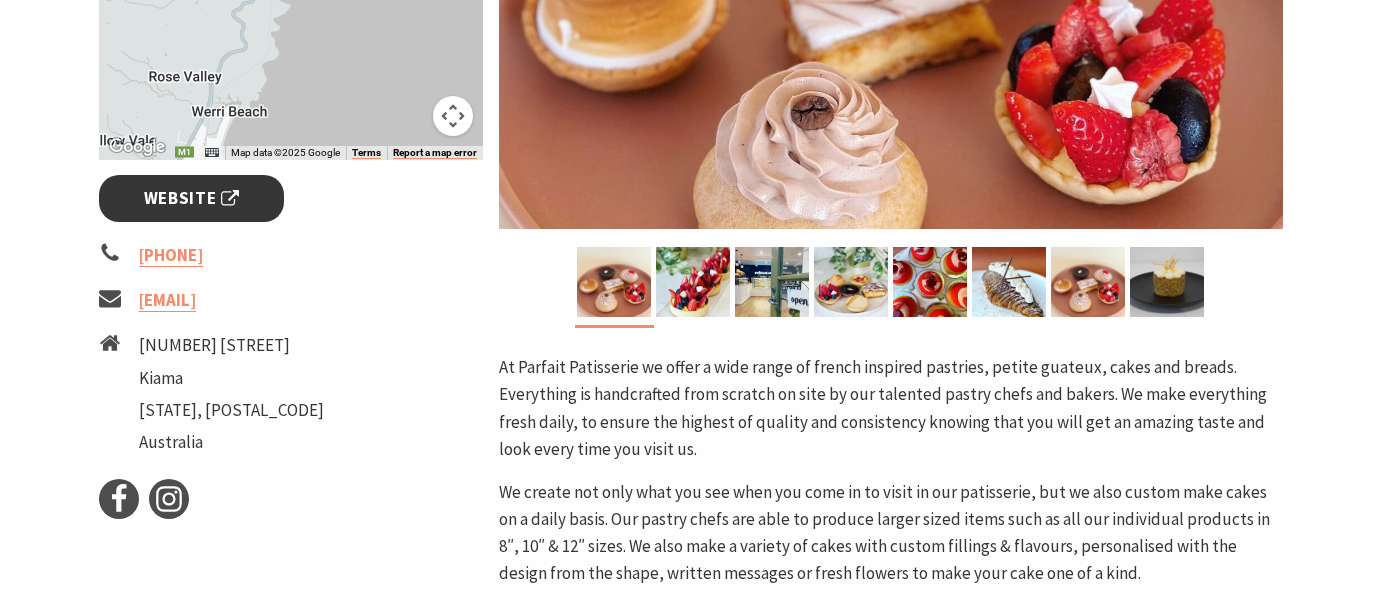 click on "Website" at bounding box center (192, 198) 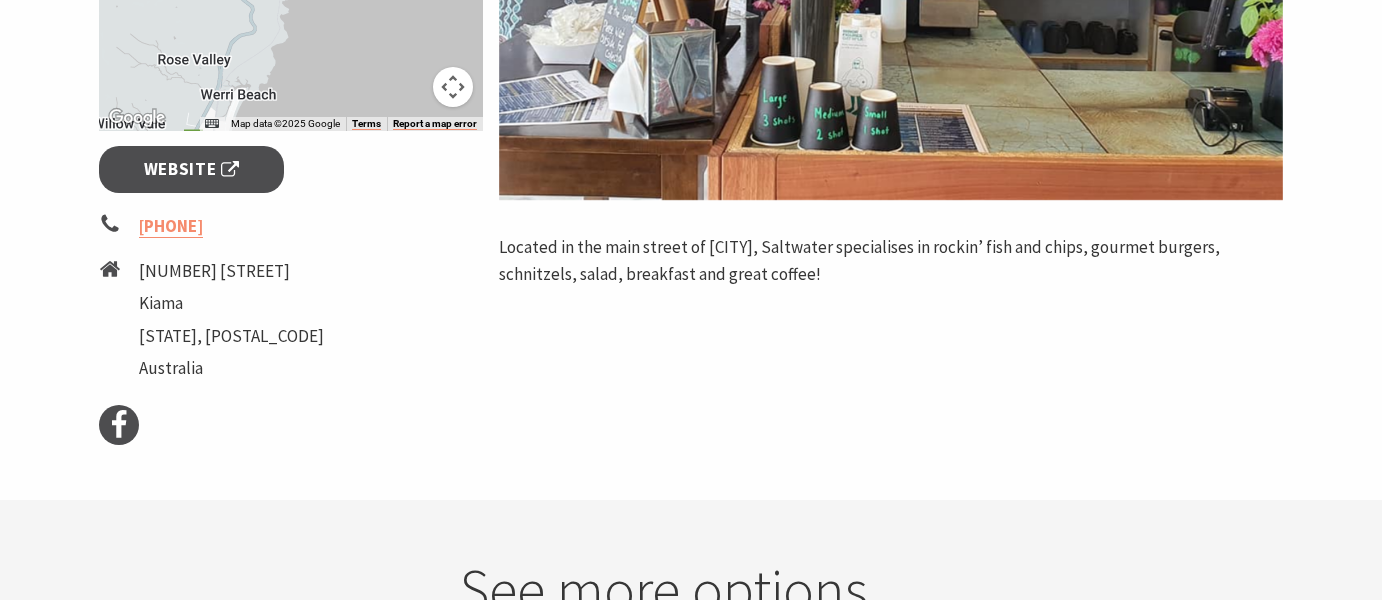scroll, scrollTop: 769, scrollLeft: 0, axis: vertical 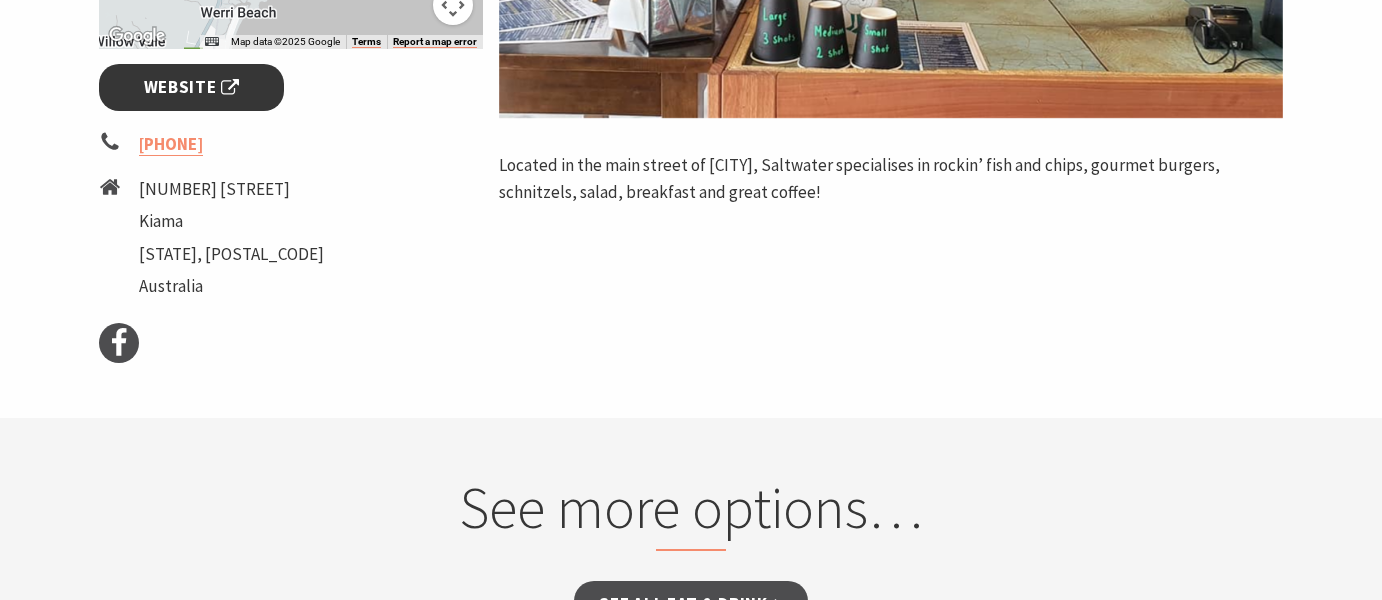 click on "Website" at bounding box center [192, 87] 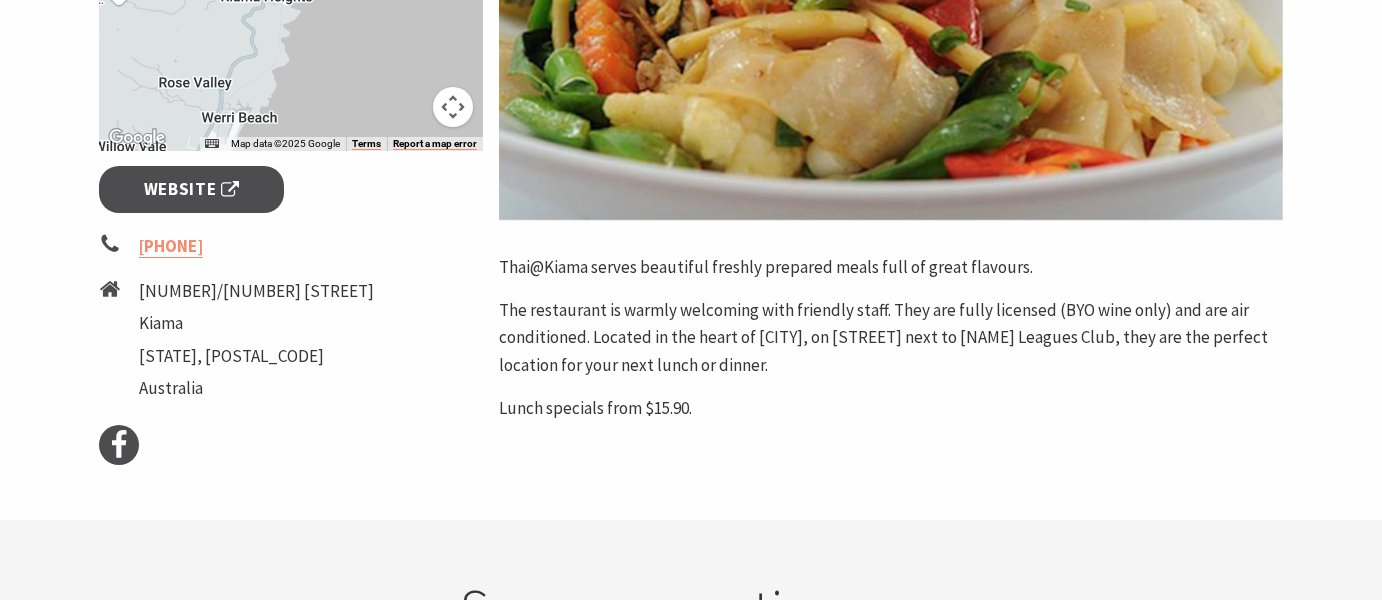 scroll, scrollTop: 753, scrollLeft: 0, axis: vertical 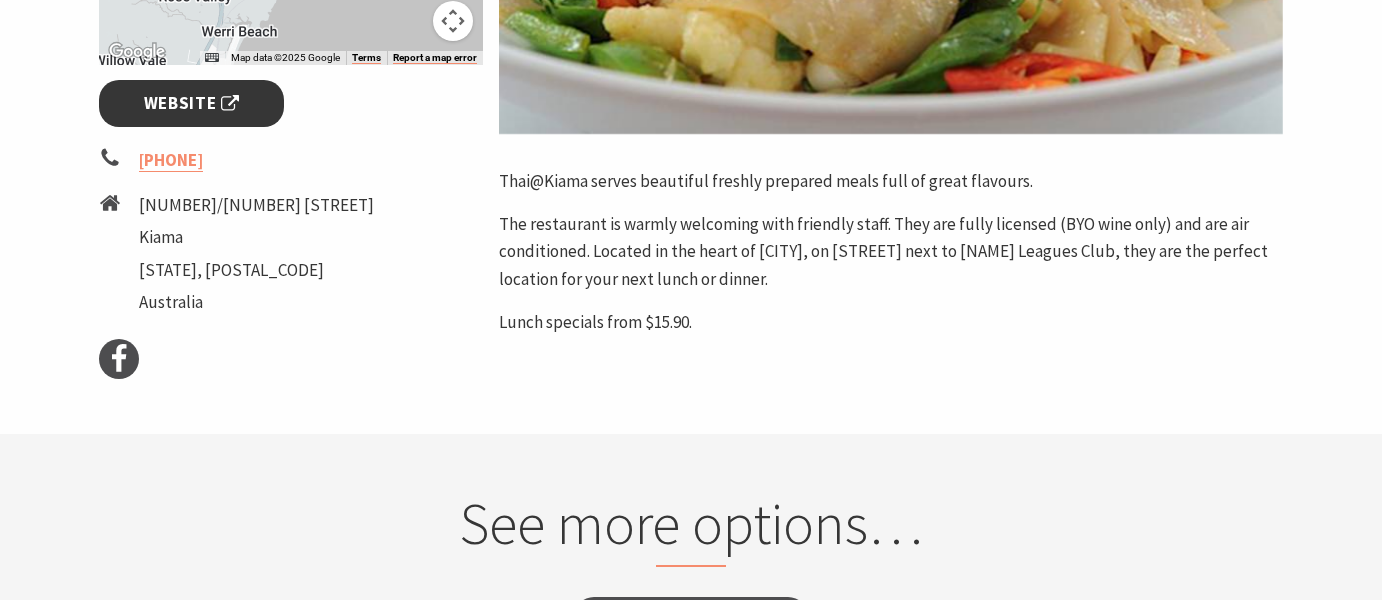 click on "Website" at bounding box center (192, 103) 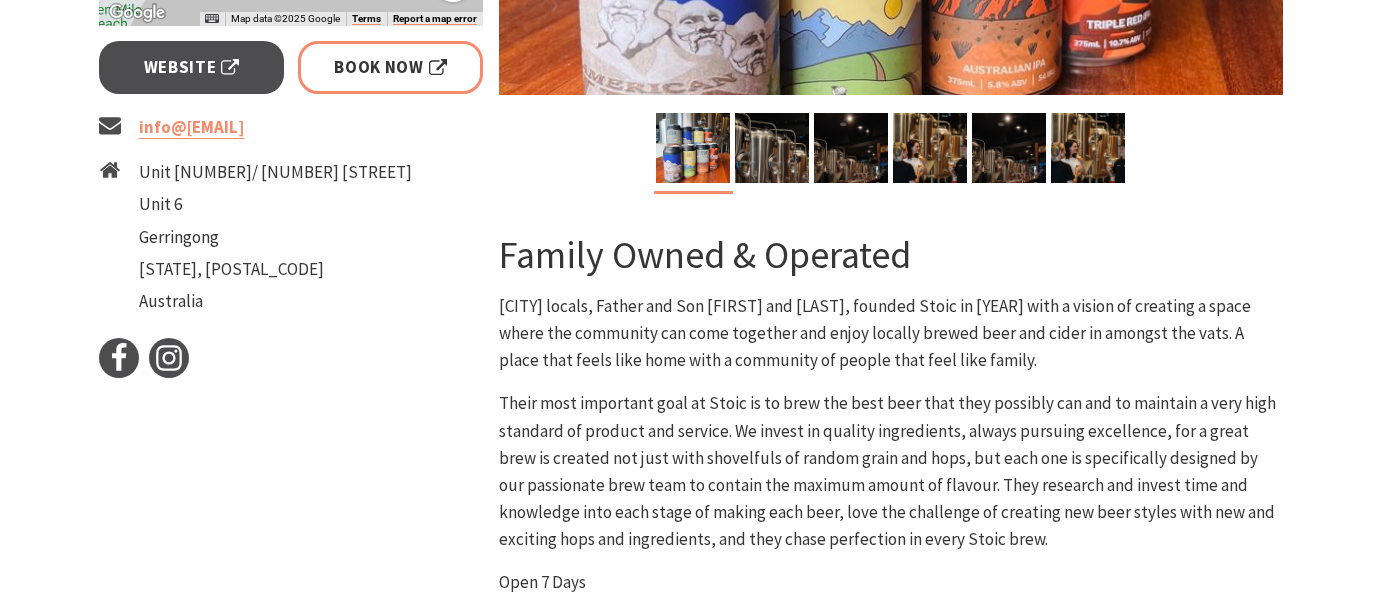 scroll, scrollTop: 812, scrollLeft: 0, axis: vertical 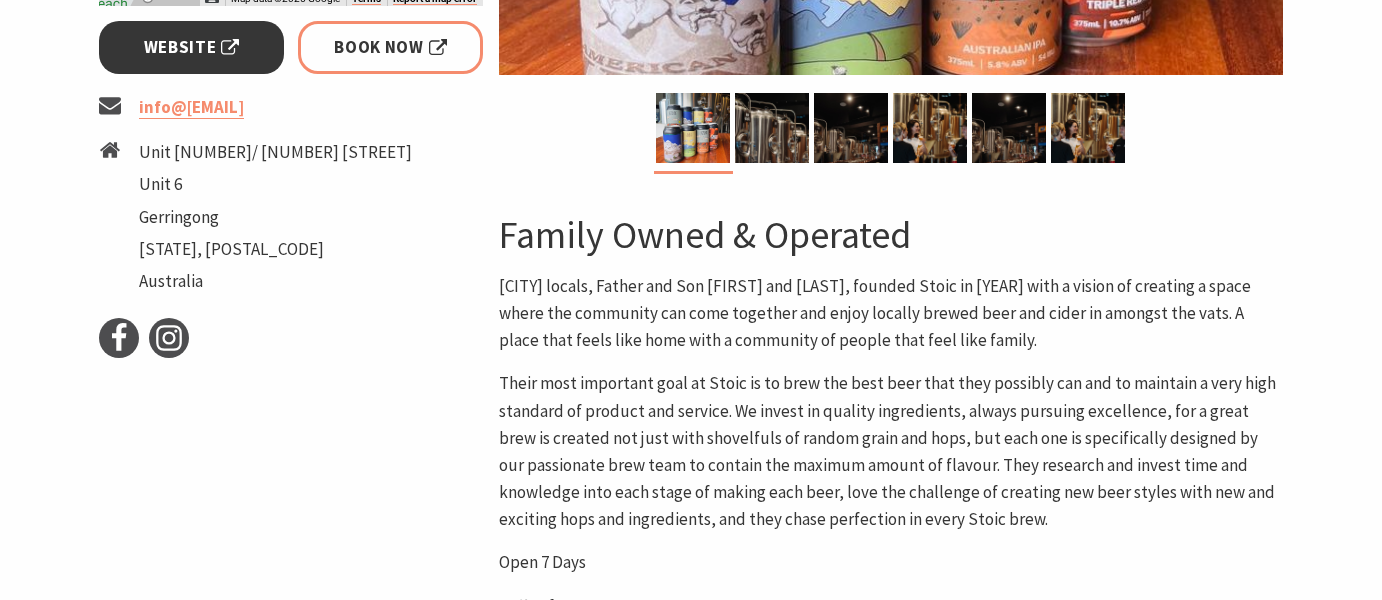 click on "Website" at bounding box center (192, 47) 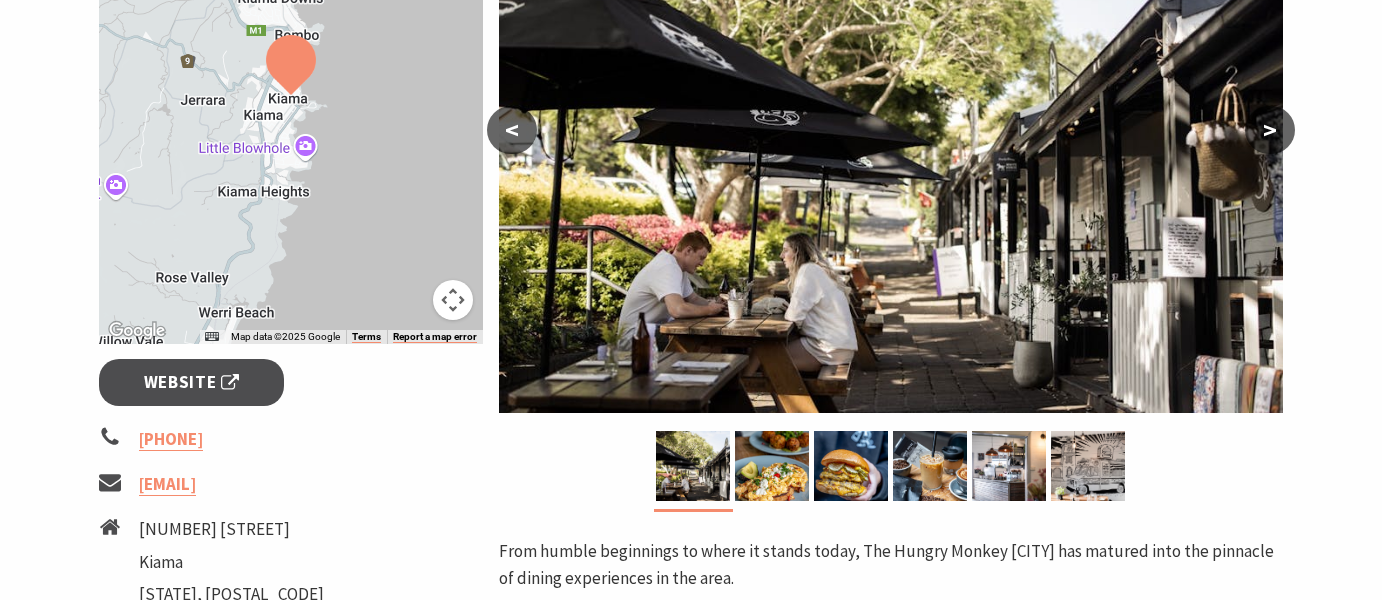 scroll, scrollTop: 500, scrollLeft: 0, axis: vertical 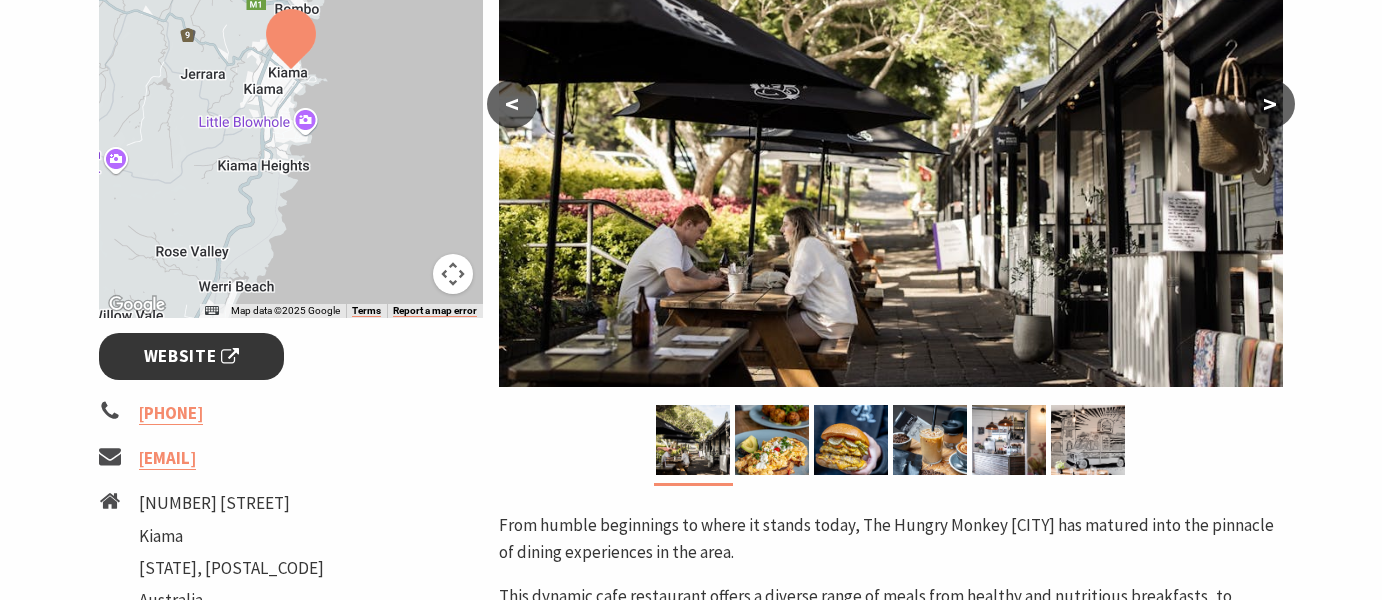 click on "Website" at bounding box center (192, 356) 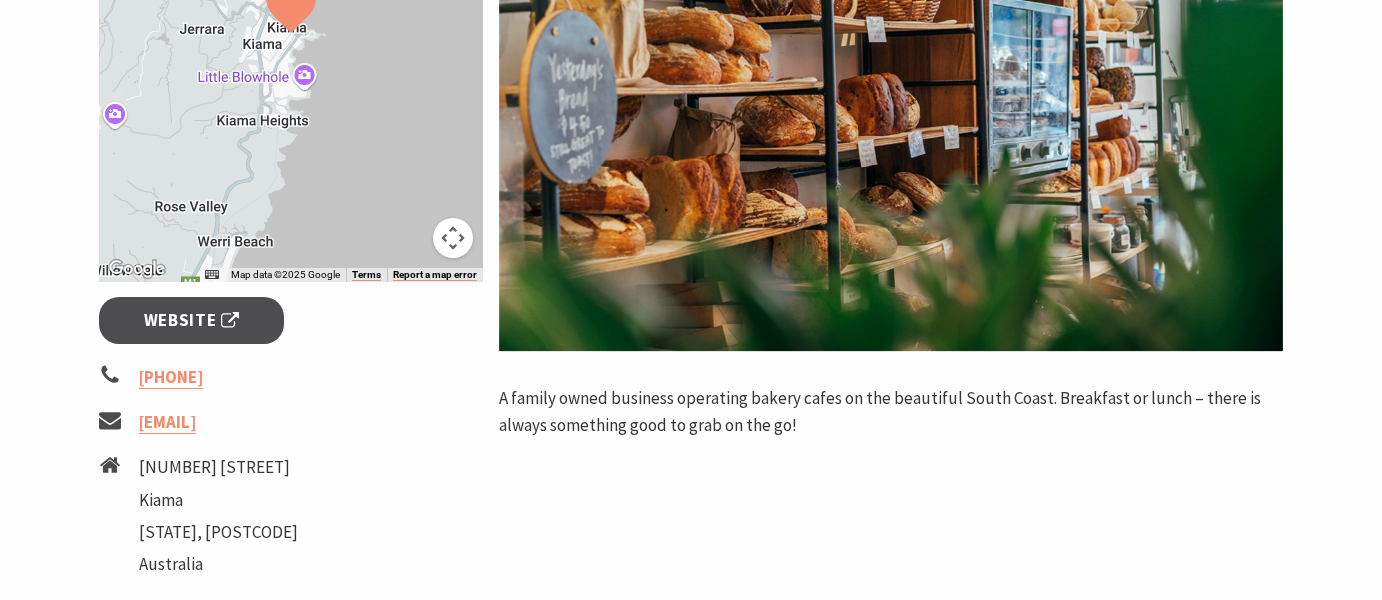 scroll, scrollTop: 542, scrollLeft: 0, axis: vertical 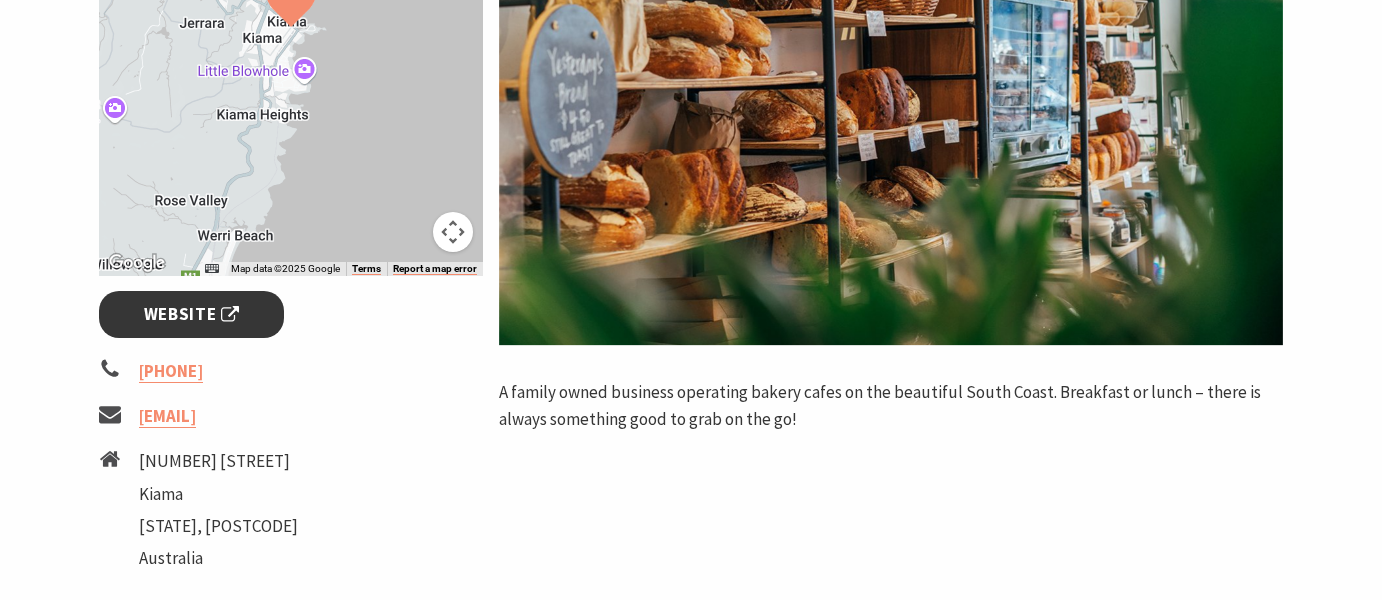 click on "Website" at bounding box center [192, 314] 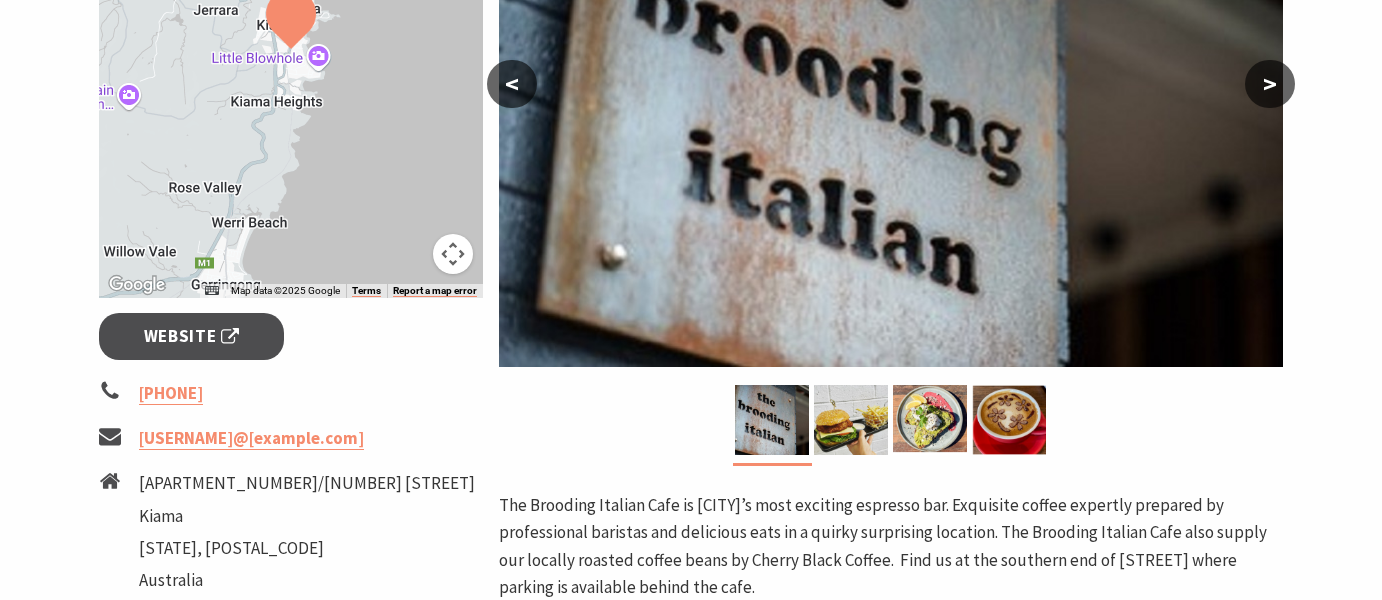 scroll, scrollTop: 530, scrollLeft: 0, axis: vertical 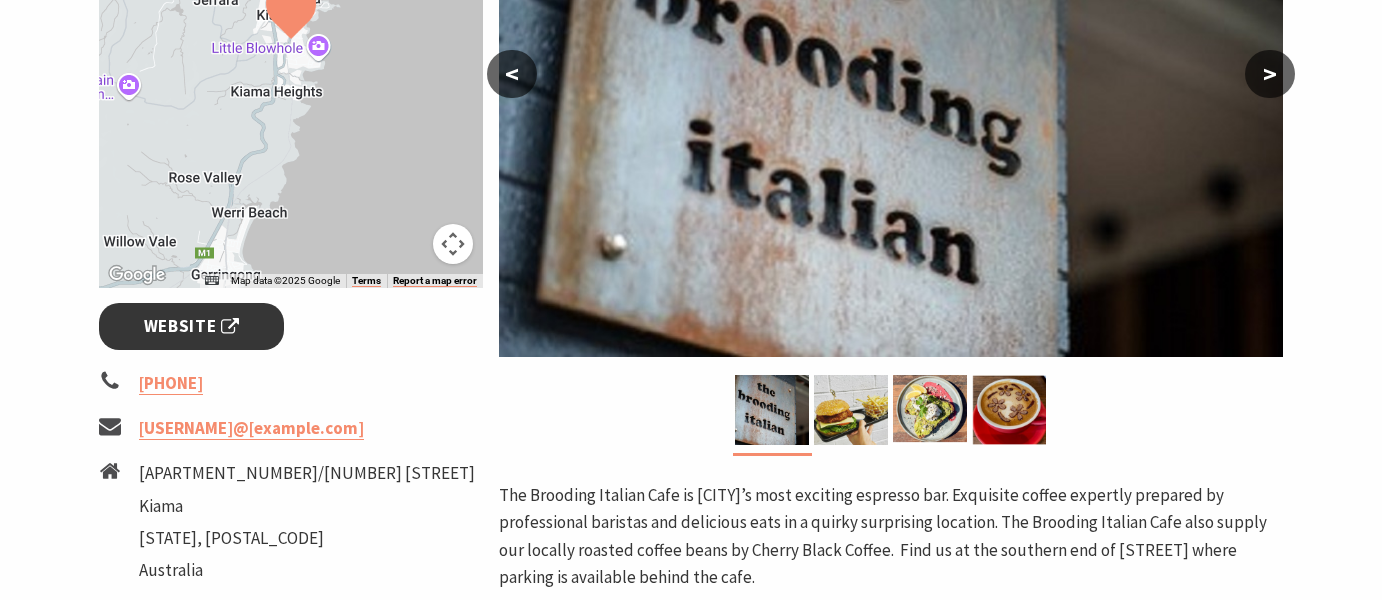 click on "Website" at bounding box center (192, 326) 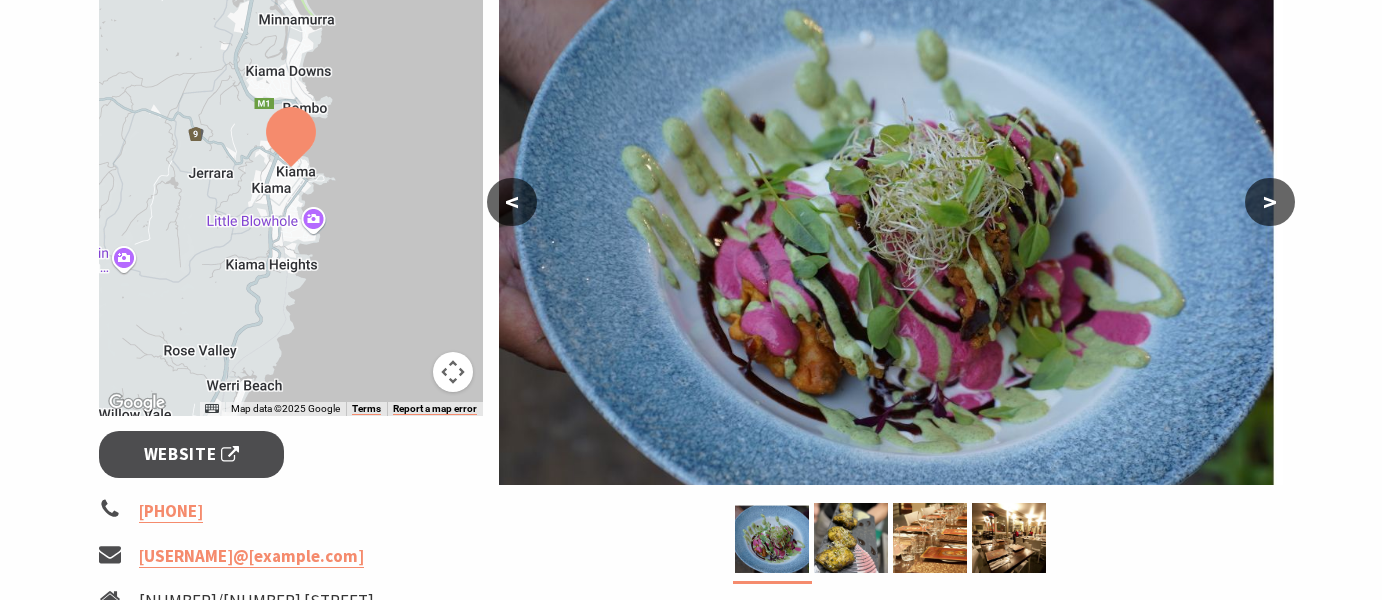 scroll, scrollTop: 419, scrollLeft: 0, axis: vertical 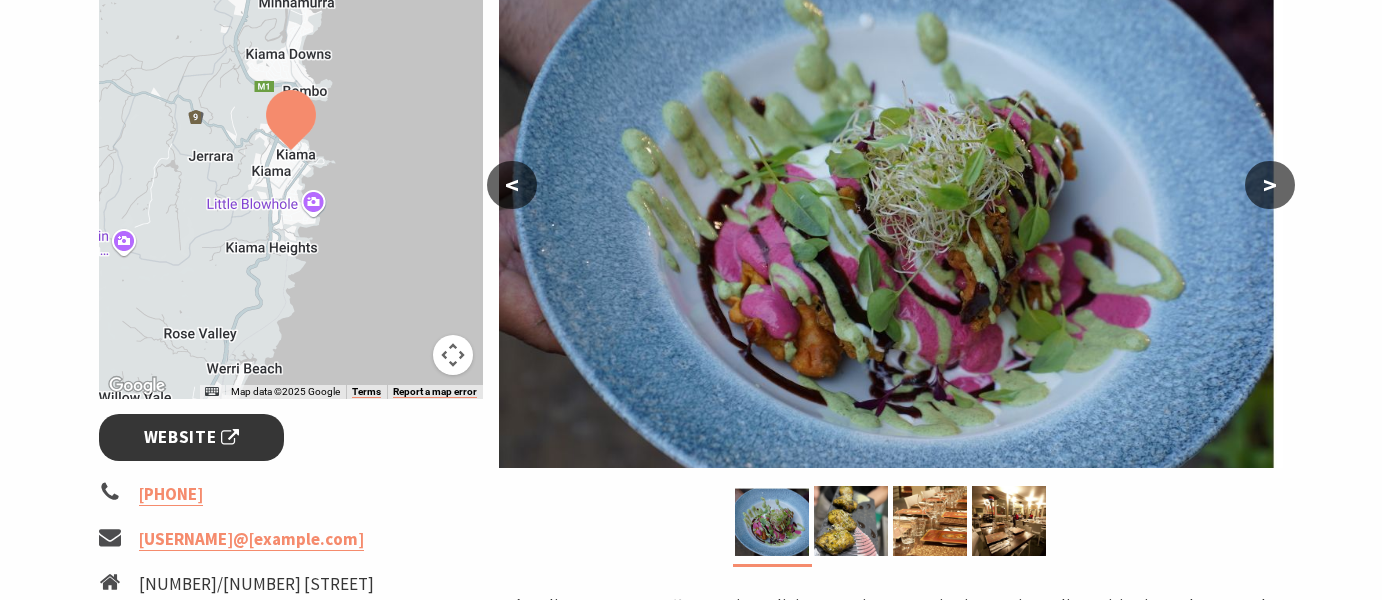 click on "Website" at bounding box center (192, 437) 